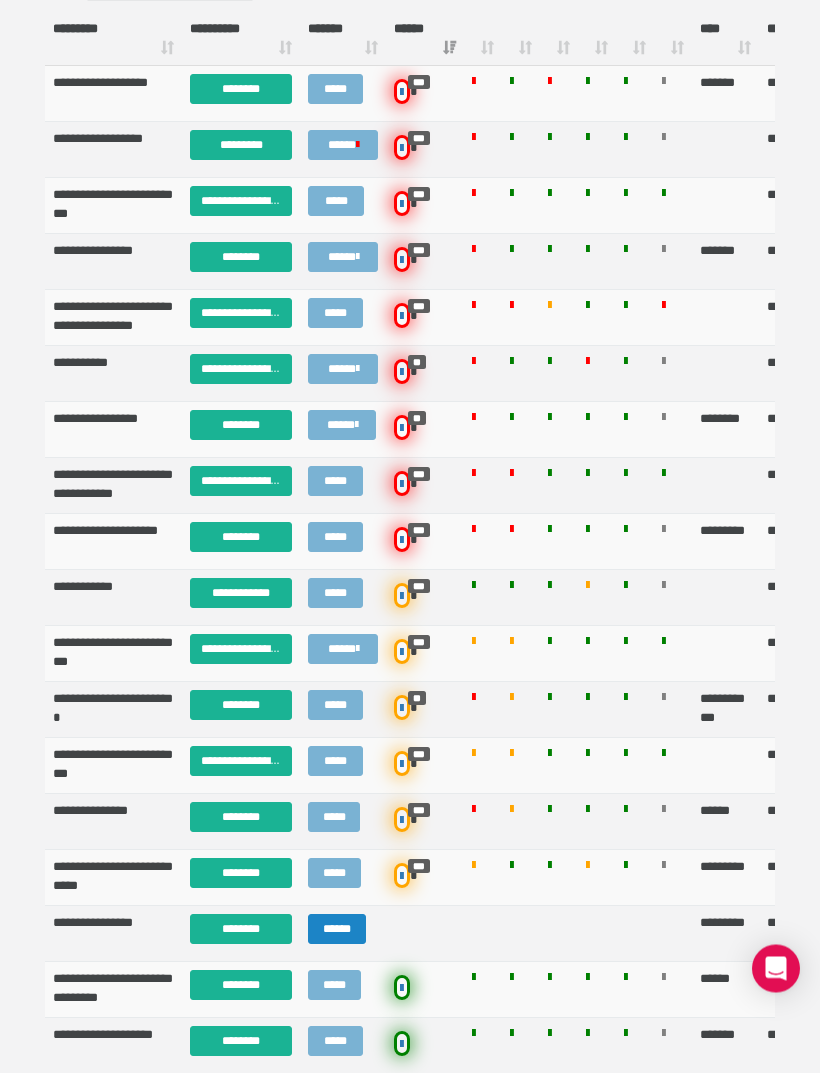 scroll, scrollTop: 753, scrollLeft: 0, axis: vertical 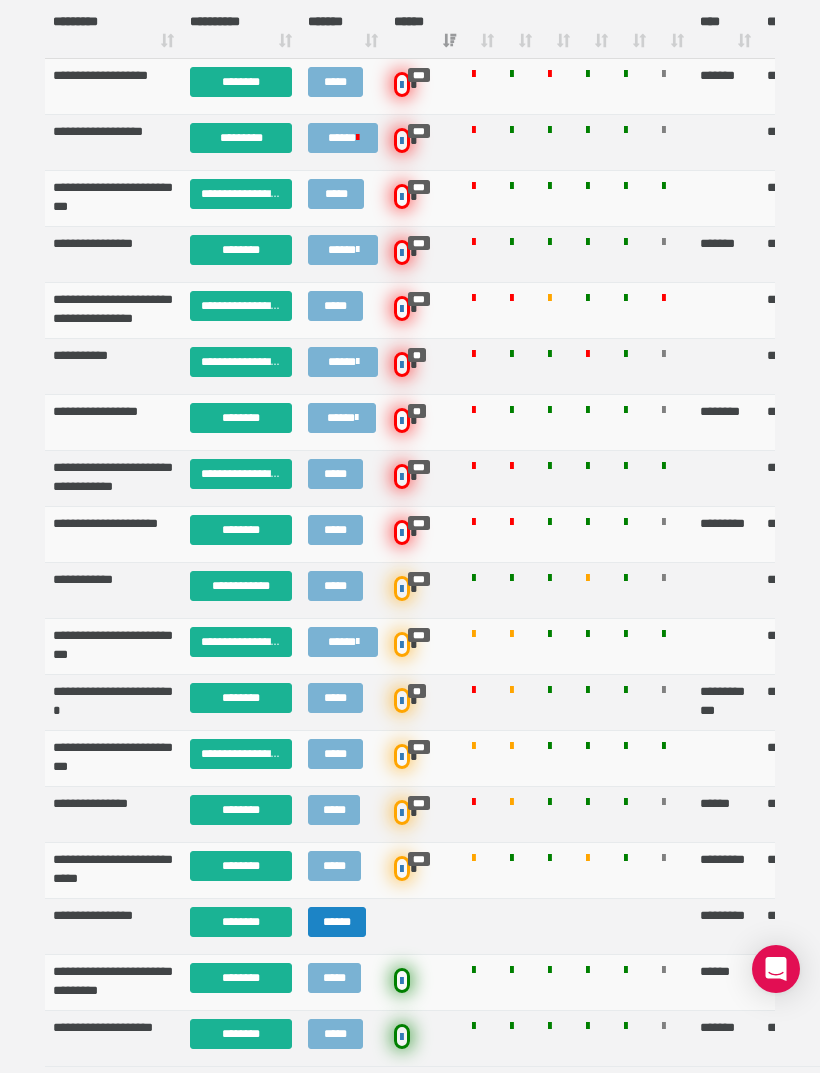 click on "**********" at bounding box center (241, 586) 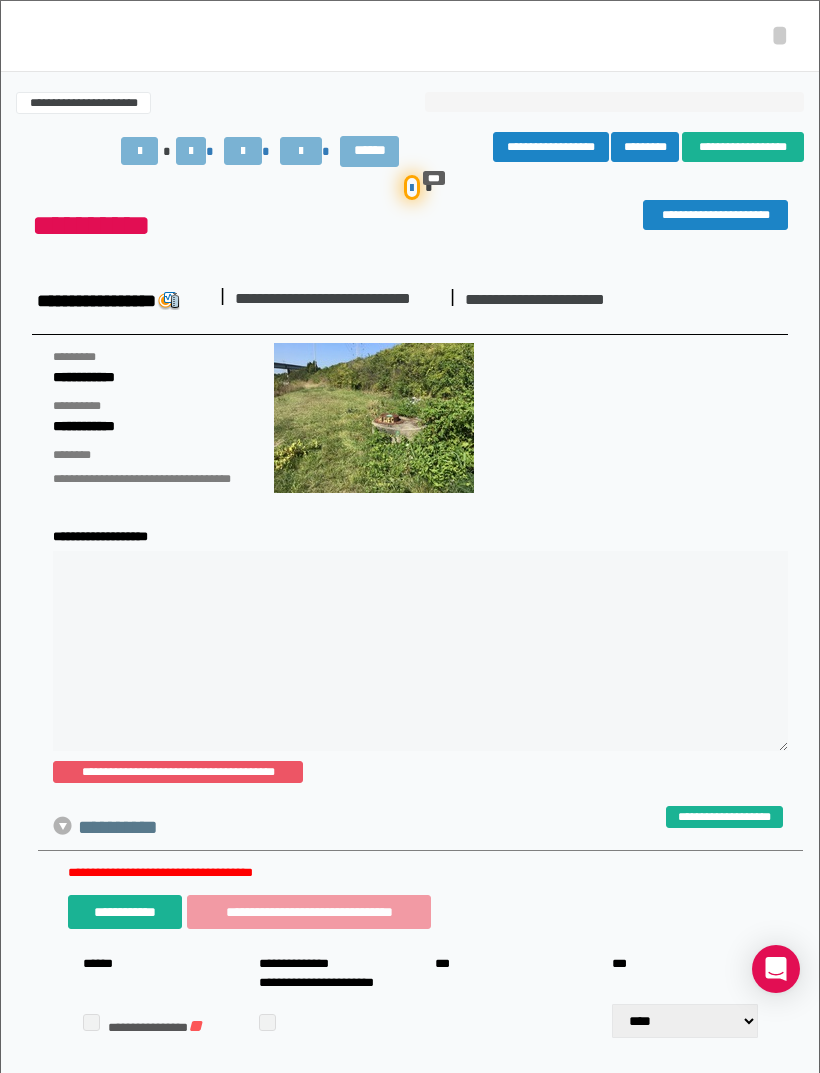 click on "**********" at bounding box center [410, 112] 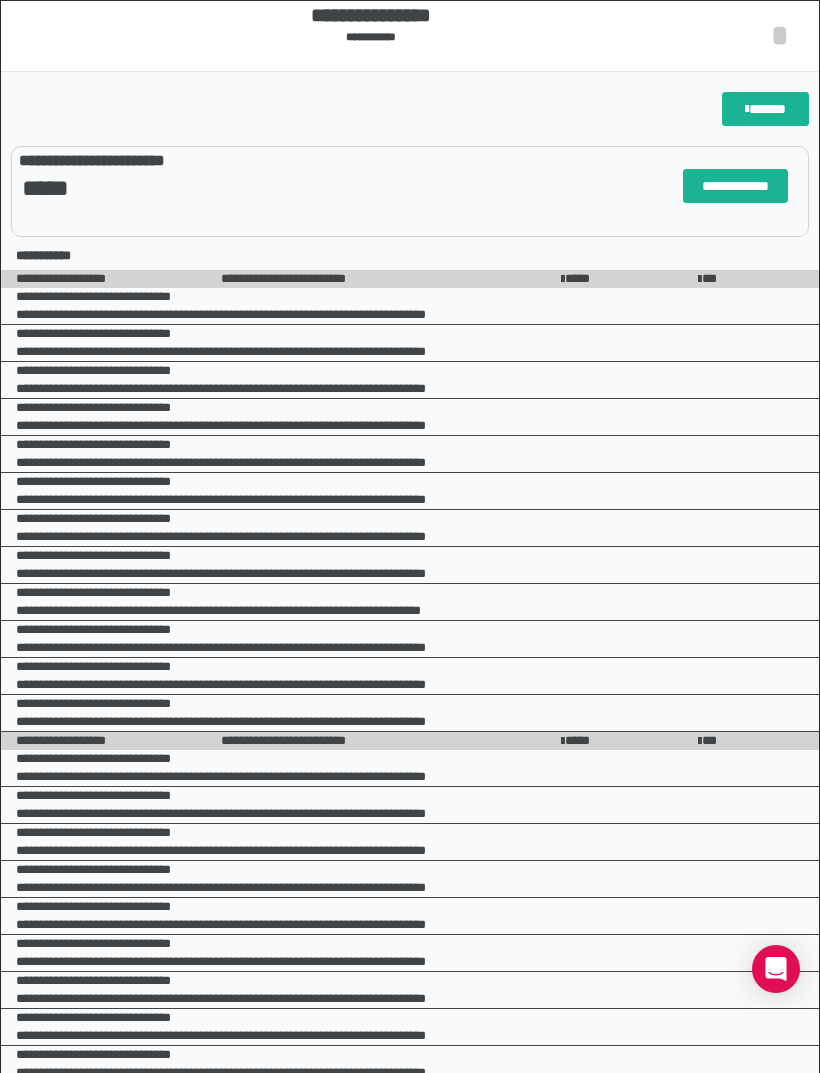 click on "*" at bounding box center (780, 35) 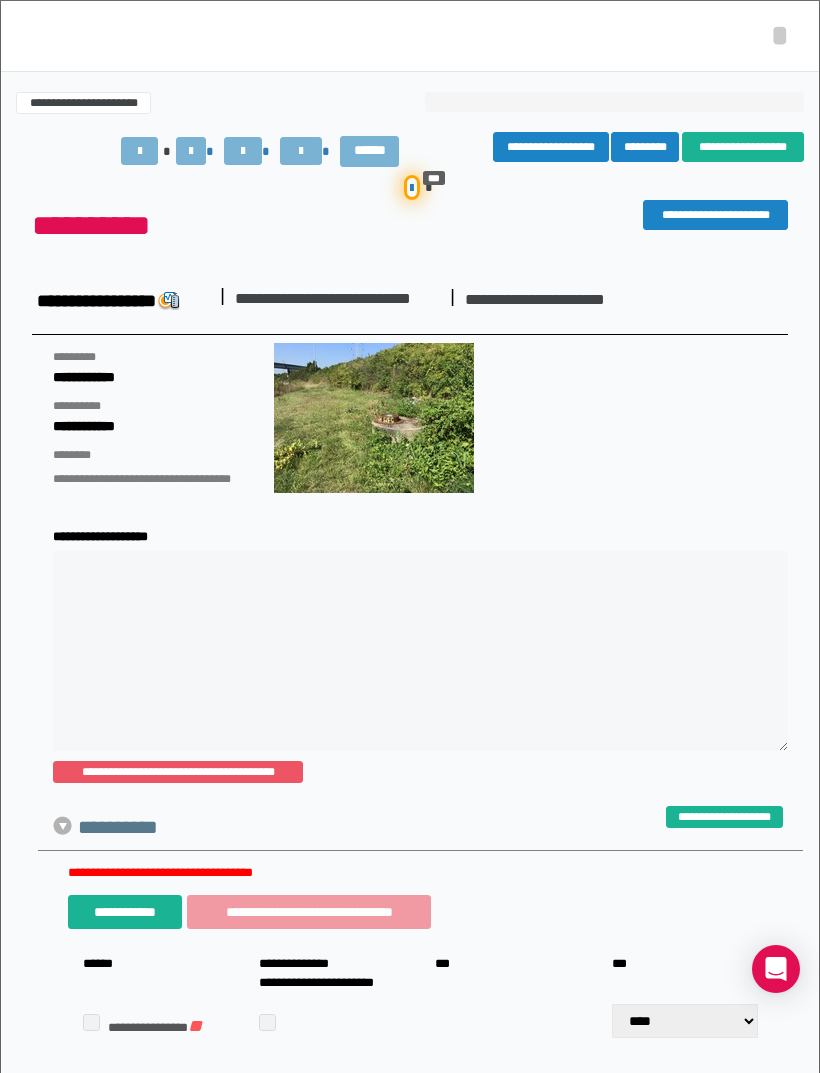 click on "*********" at bounding box center (645, 147) 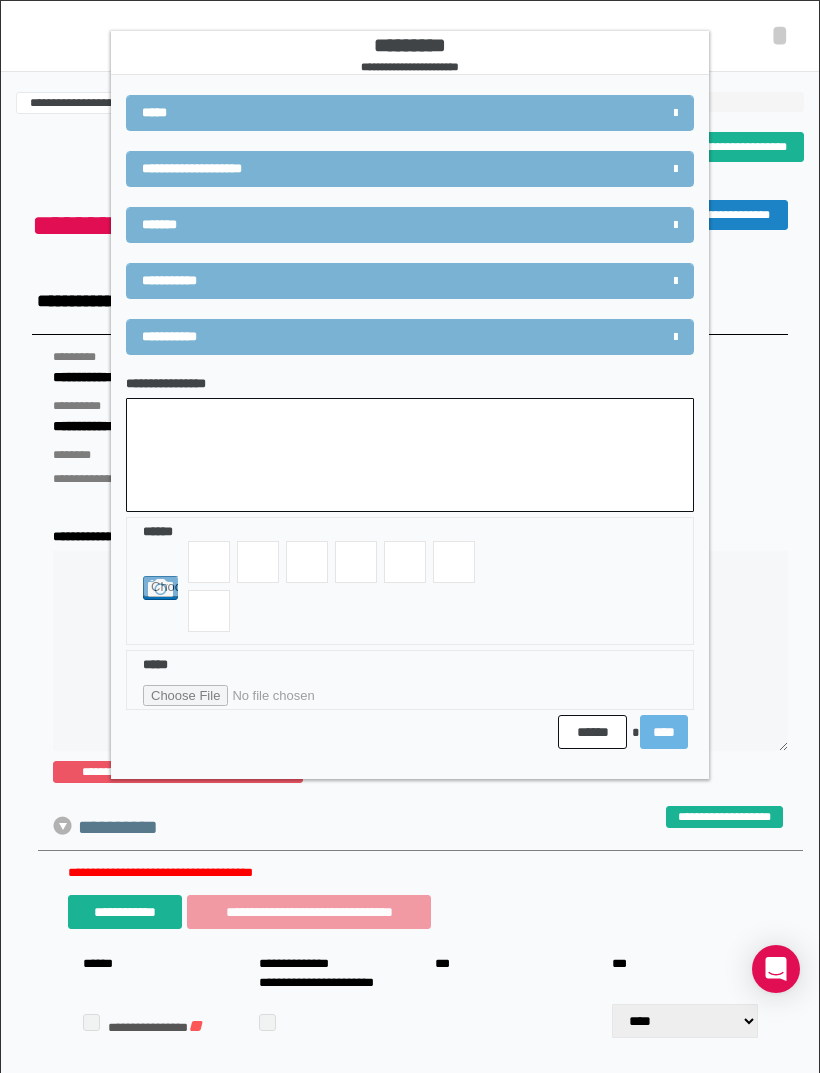 click on "**********" at bounding box center [363, 169] 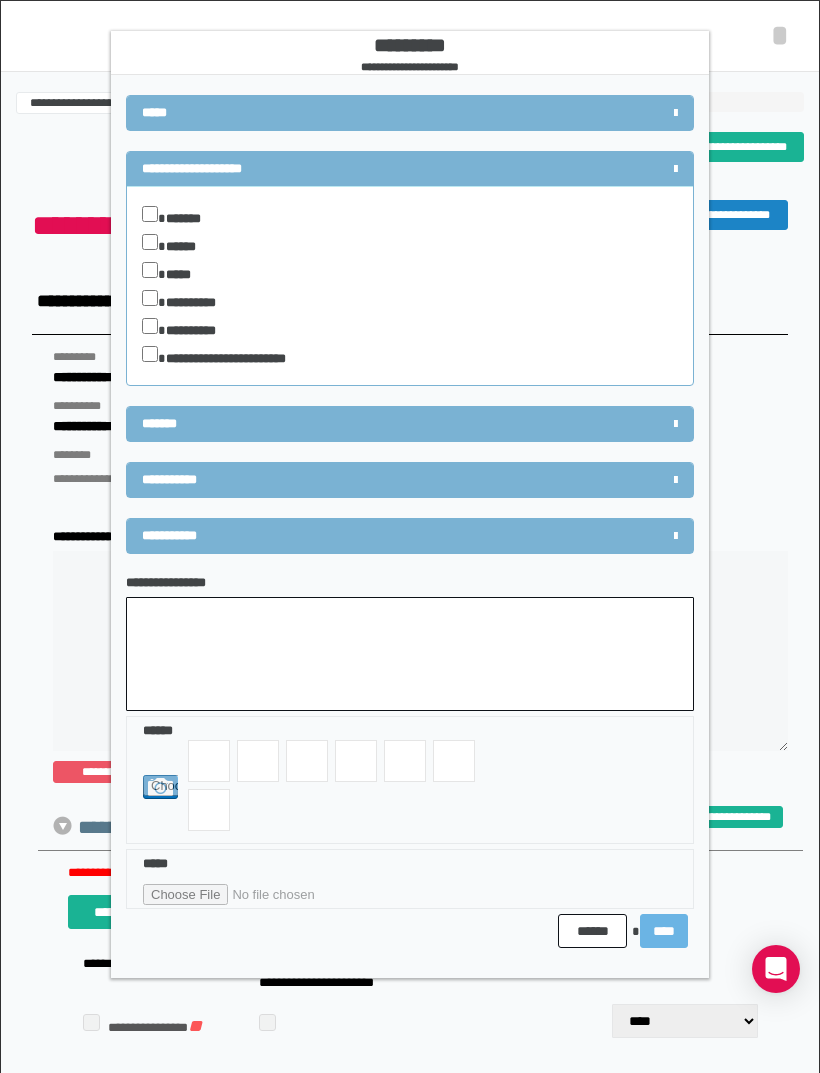 click on "*****" at bounding box center (183, 275) 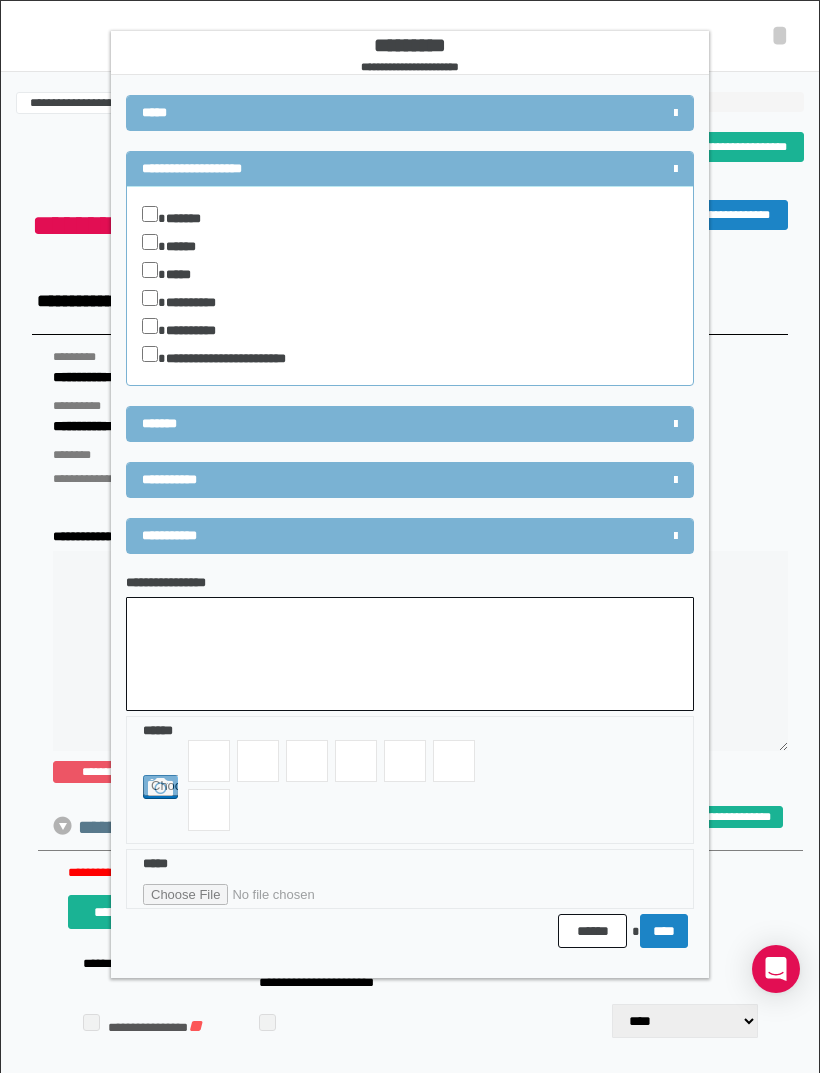 click on "**********" at bounding box center [363, 480] 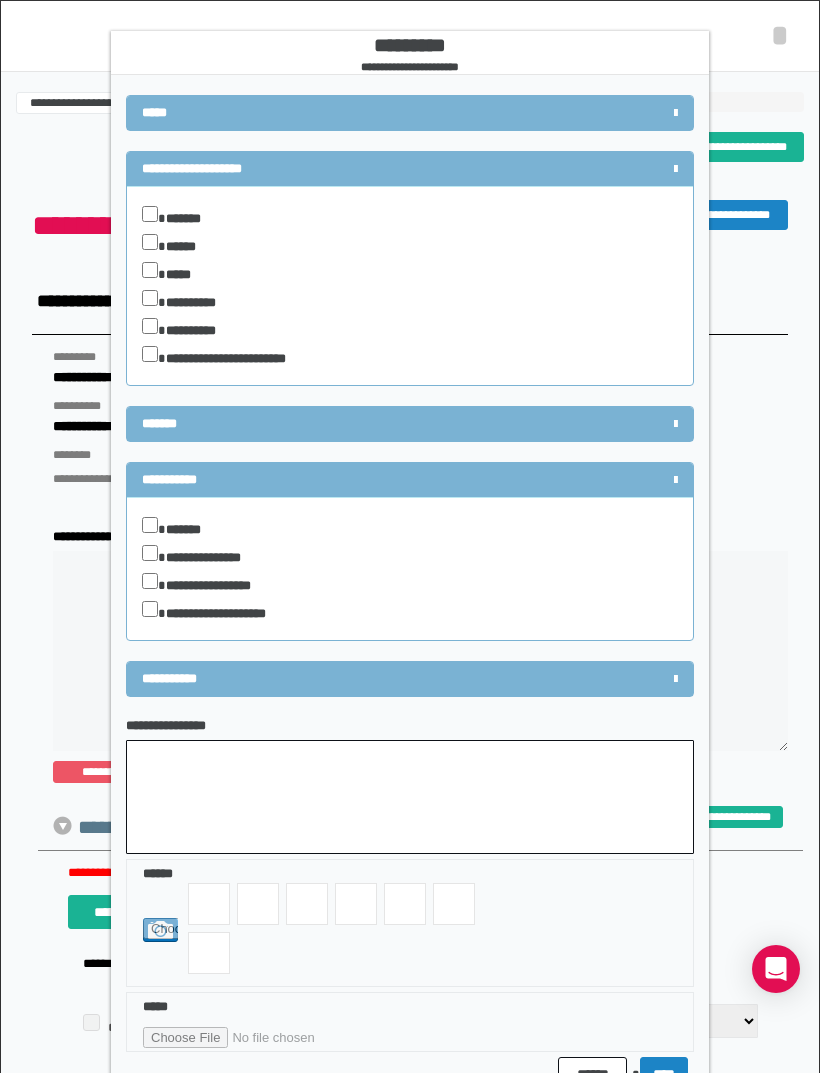 click on "**********" at bounding box center (215, 558) 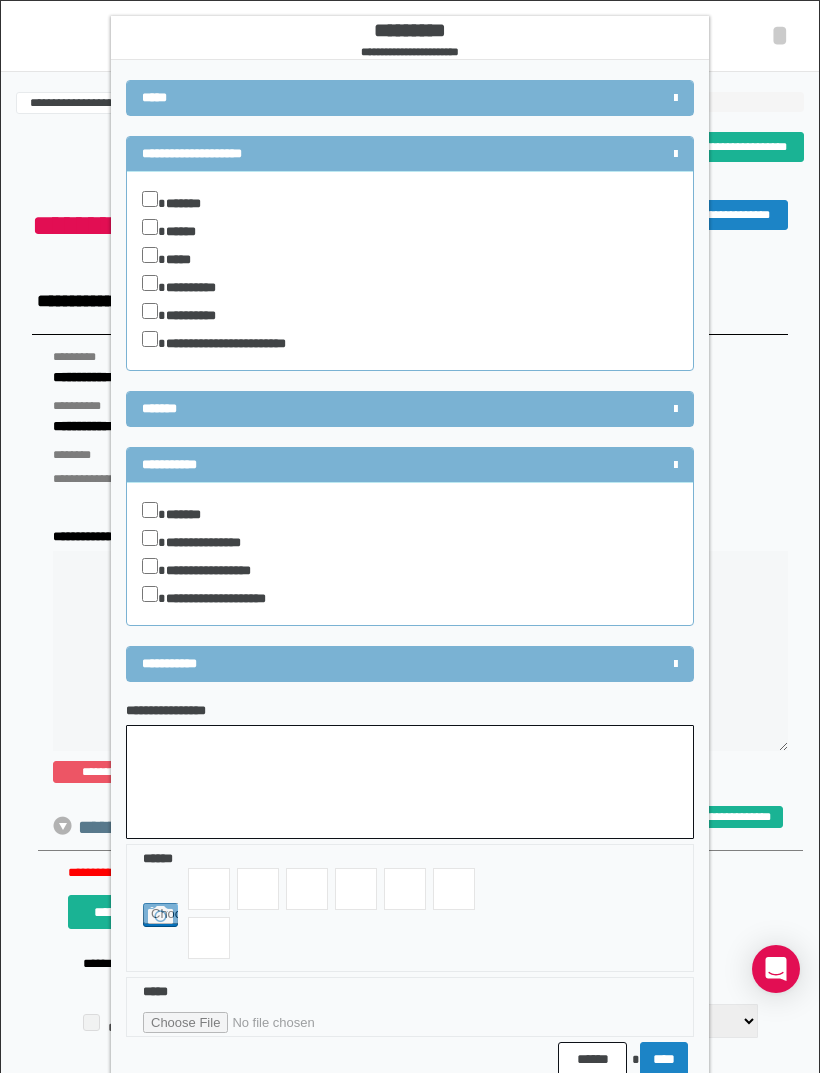 scroll, scrollTop: 15, scrollLeft: 0, axis: vertical 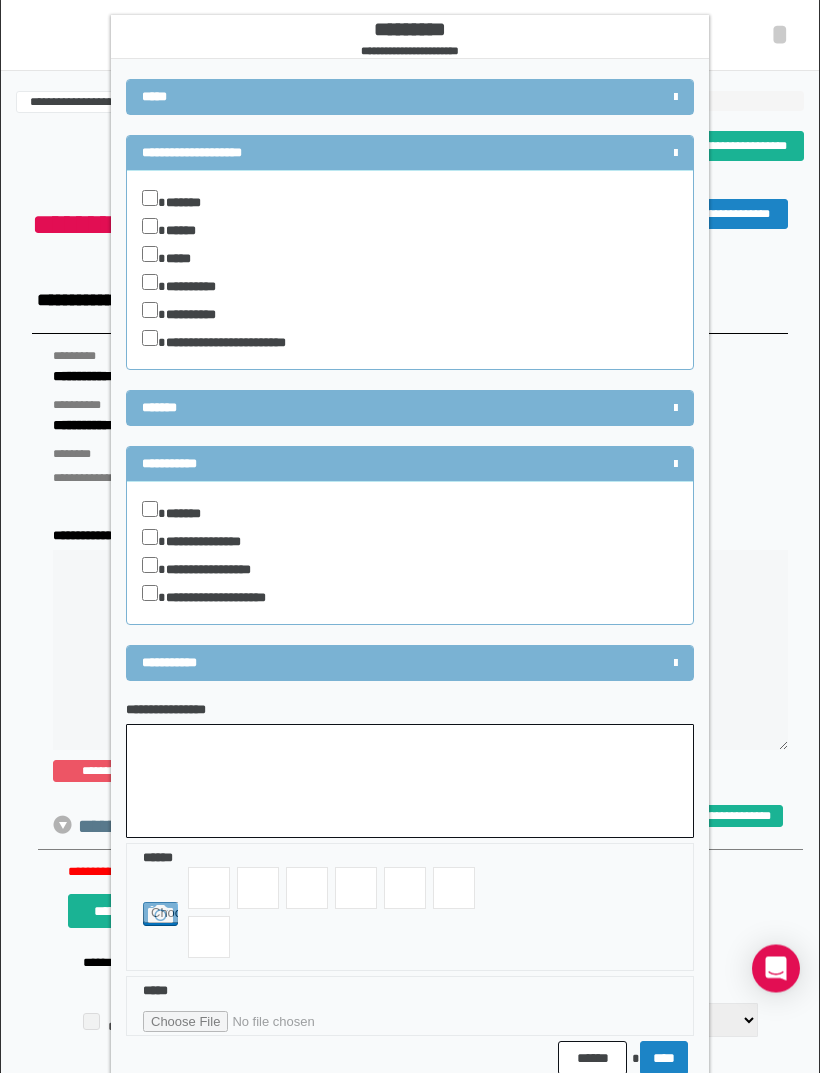 click on "******" at bounding box center (593, 1059) 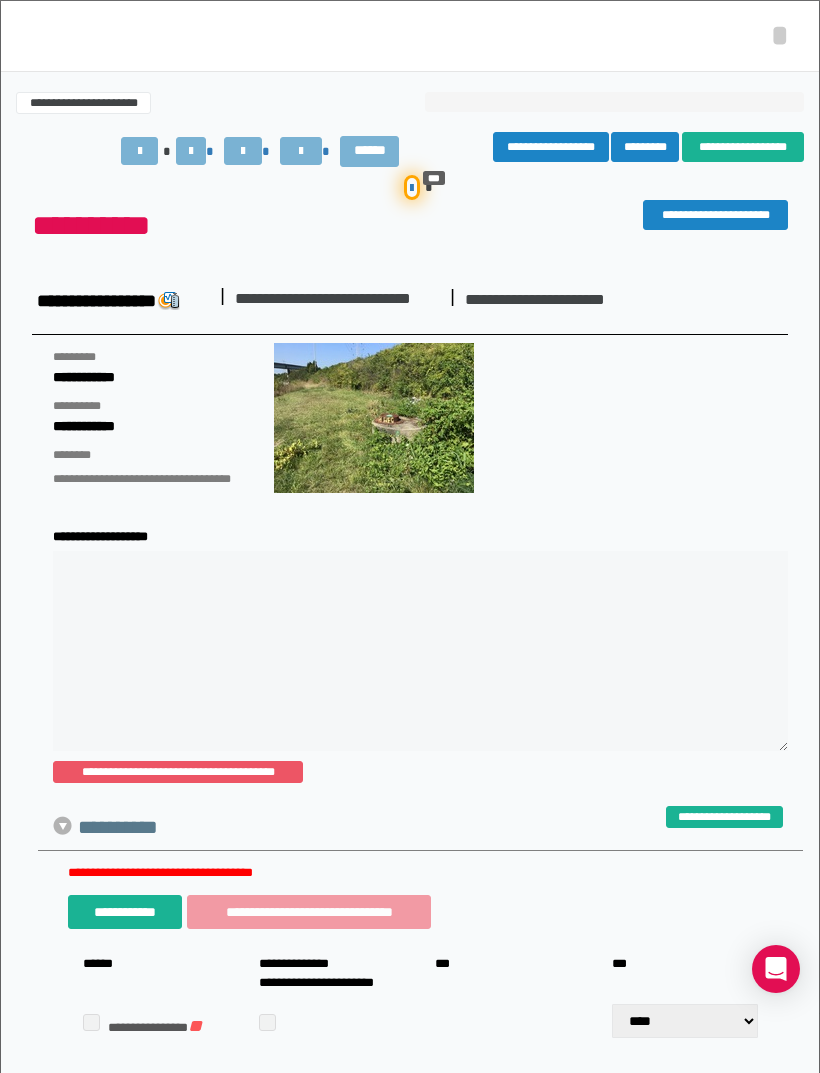 scroll, scrollTop: 808, scrollLeft: 0, axis: vertical 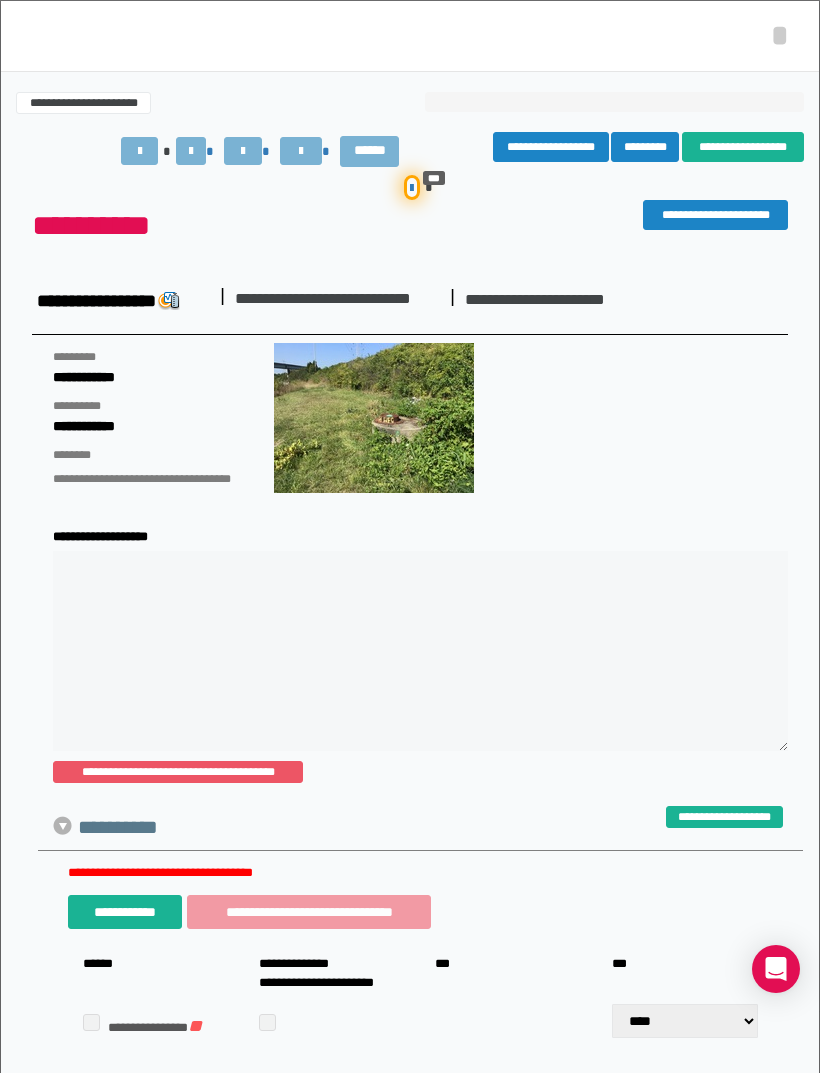click on "*" at bounding box center (780, 35) 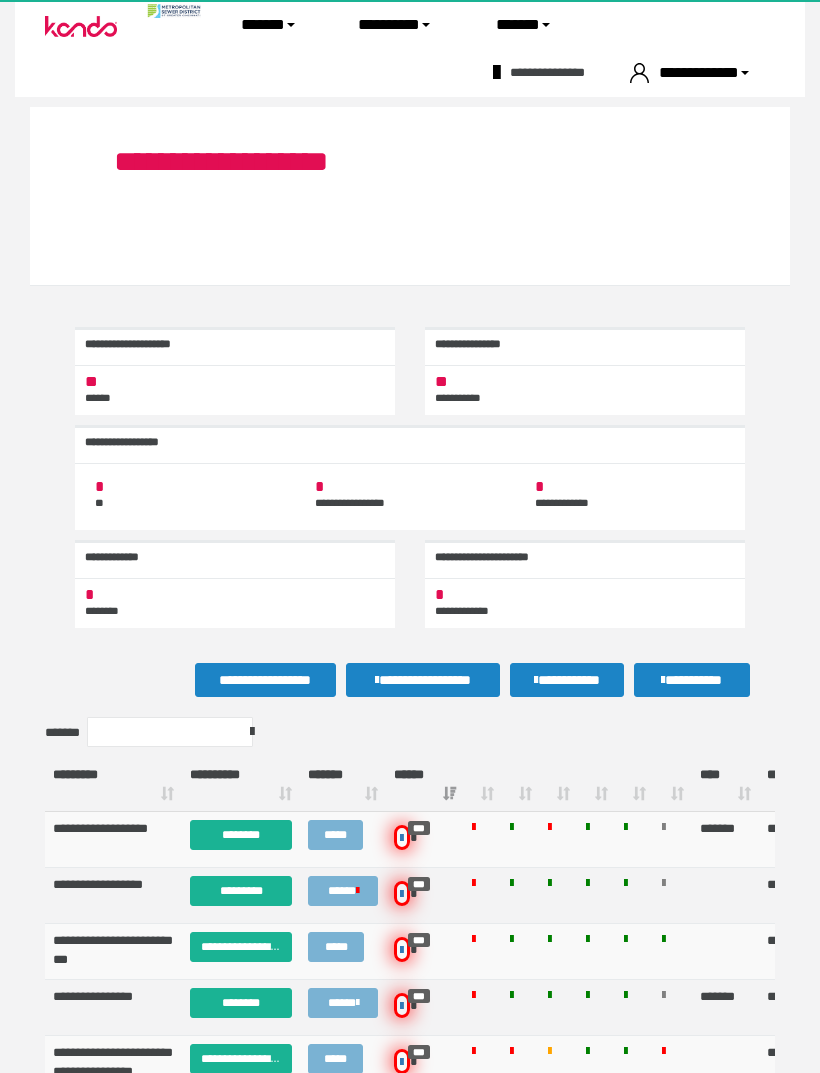 scroll, scrollTop: 808, scrollLeft: 0, axis: vertical 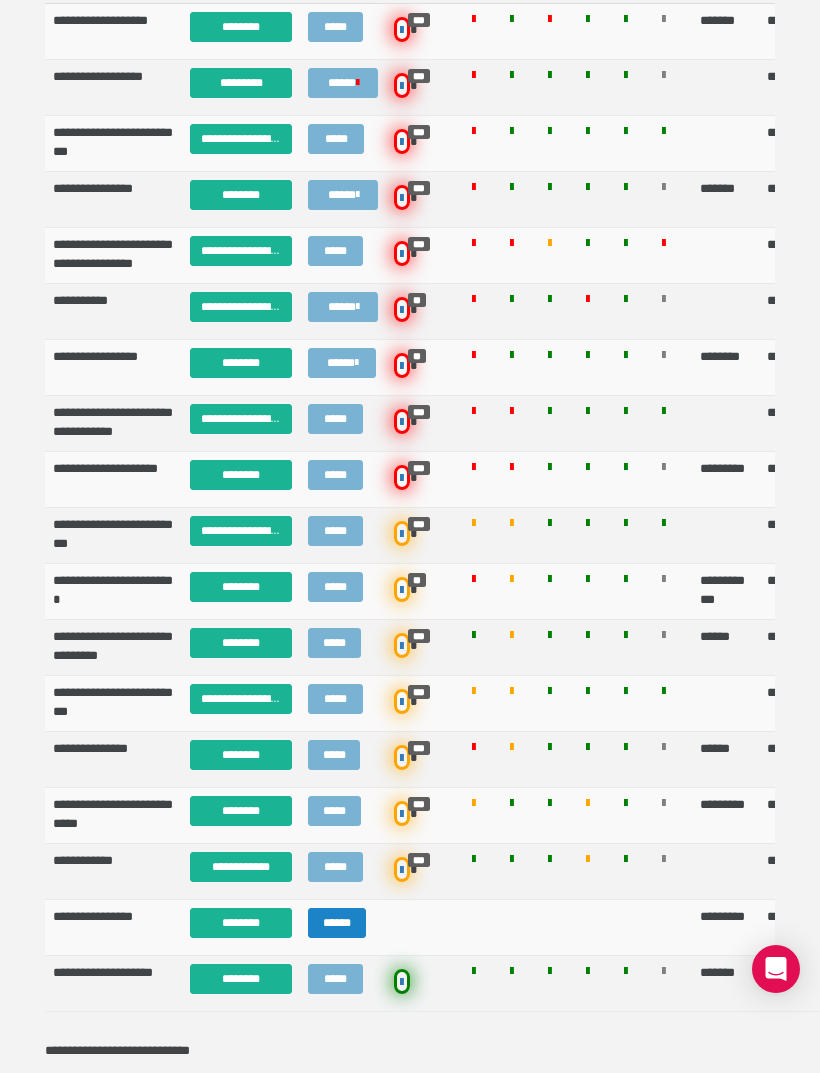 click on "**********" at bounding box center [241, 867] 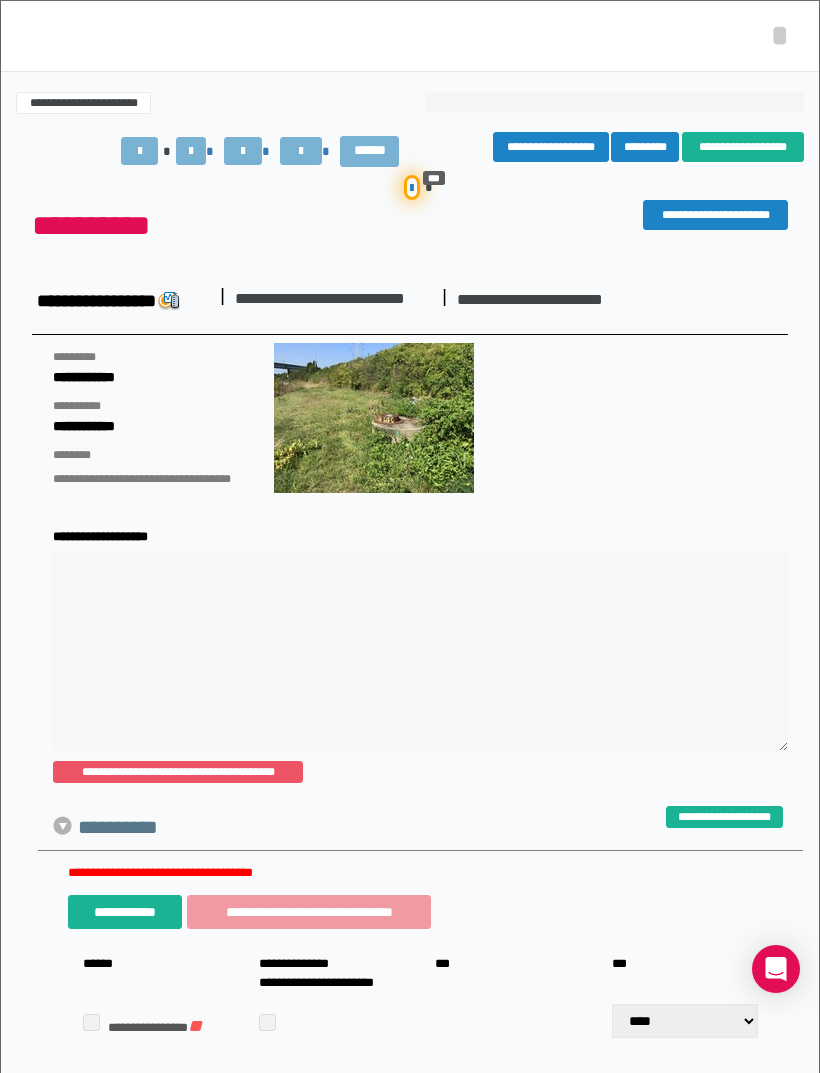 click at bounding box center (243, 151) 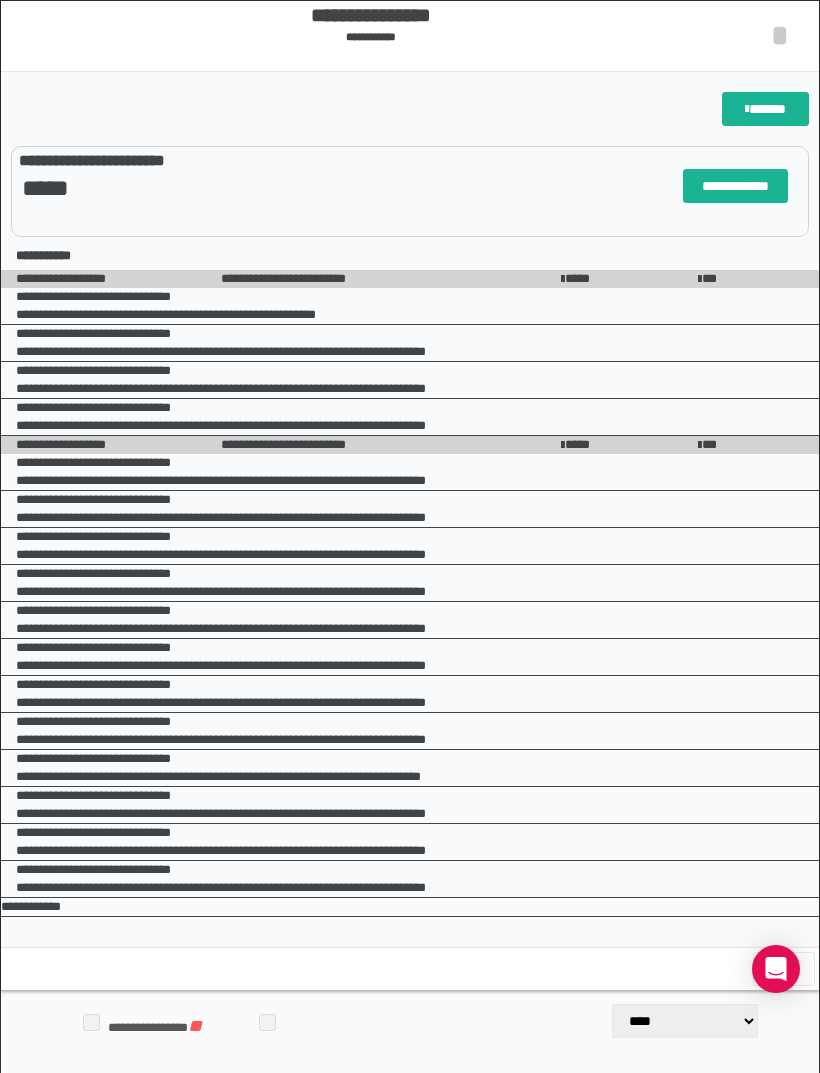 click on "*" at bounding box center [780, 35] 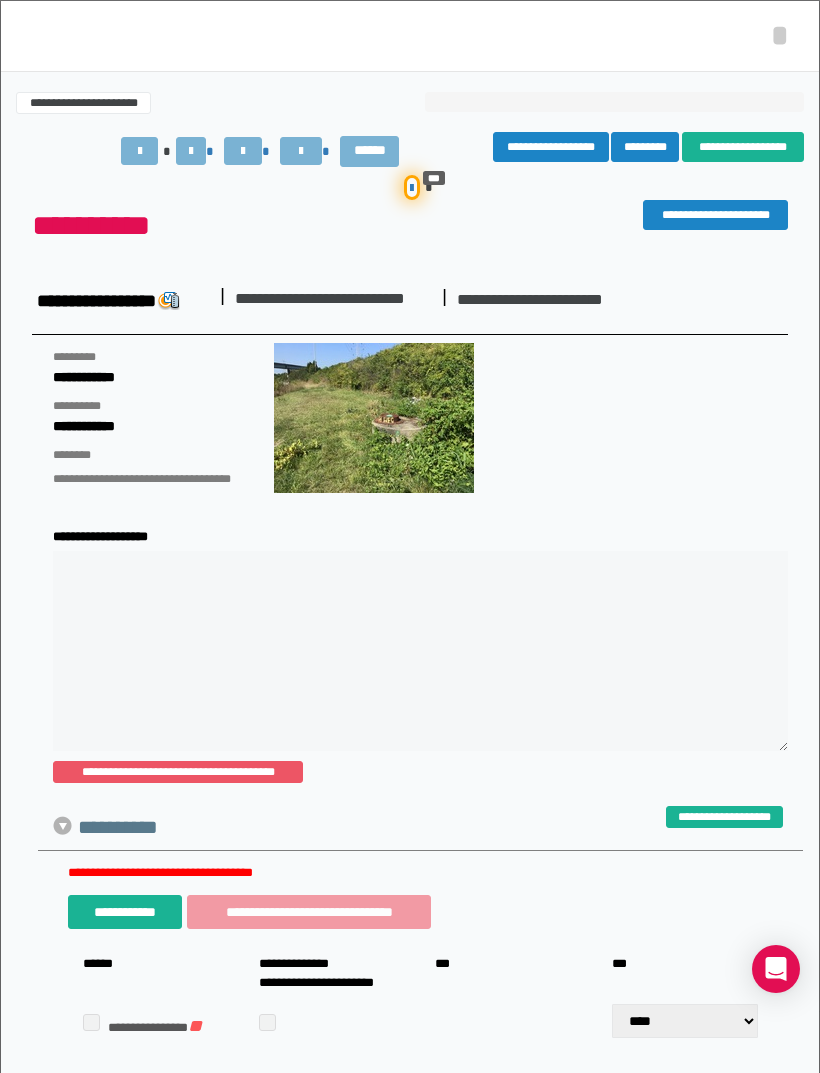click on "*" at bounding box center (780, 35) 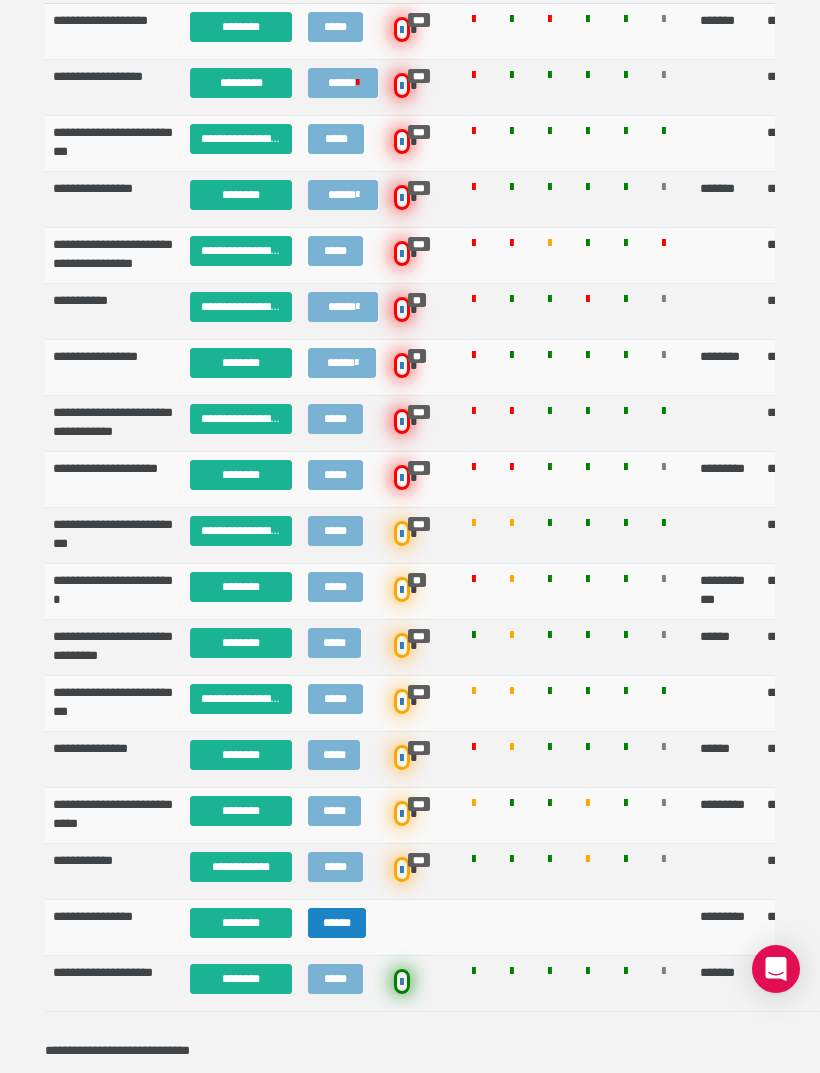 scroll, scrollTop: 873, scrollLeft: 0, axis: vertical 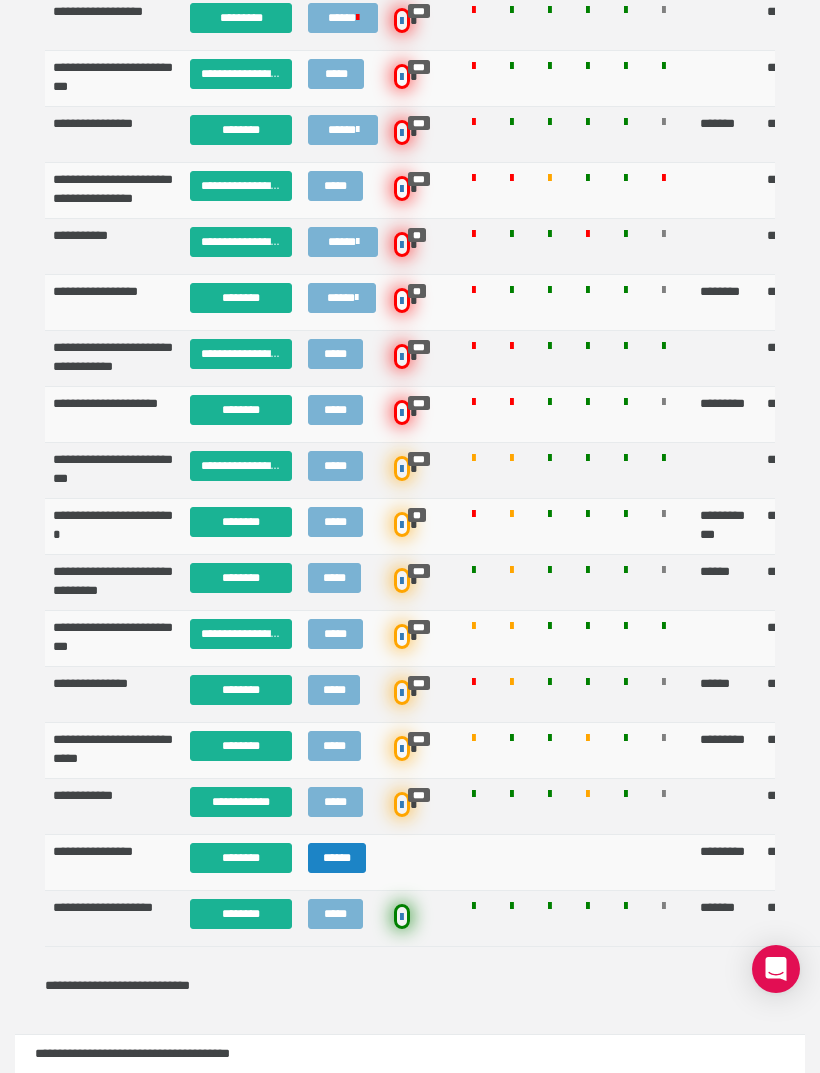 click on "**********" at bounding box center (241, 802) 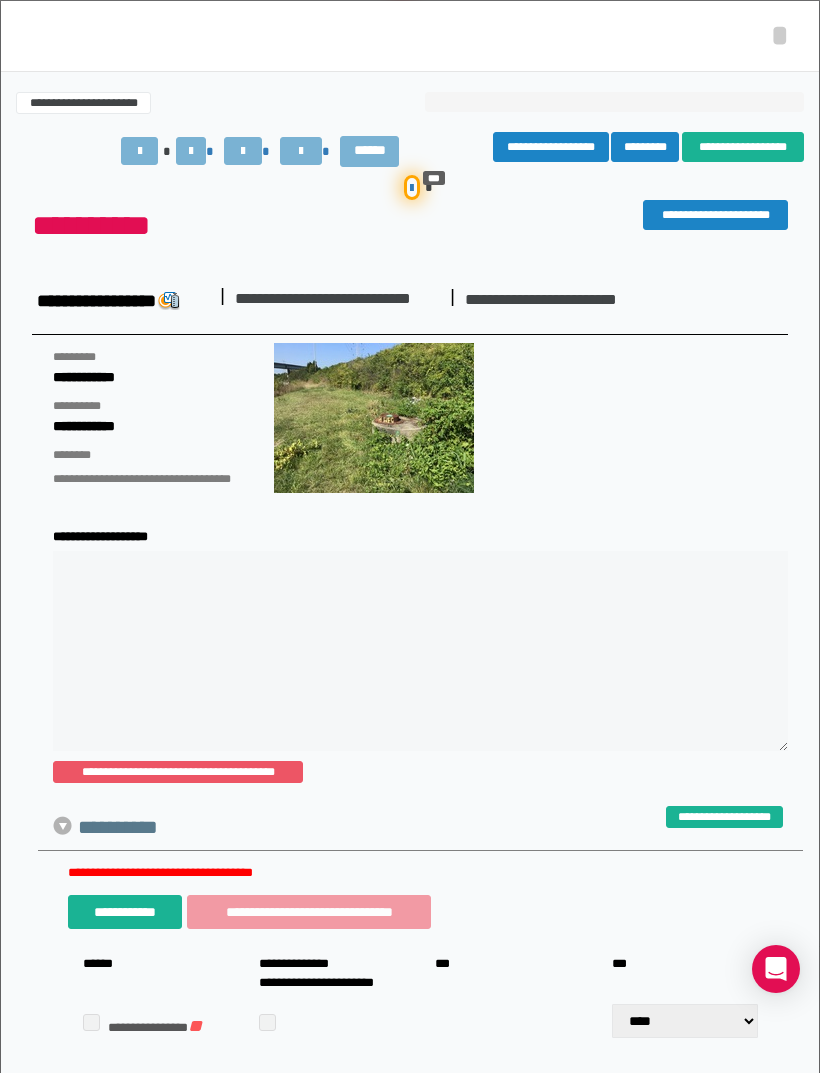click on "*" at bounding box center [780, 35] 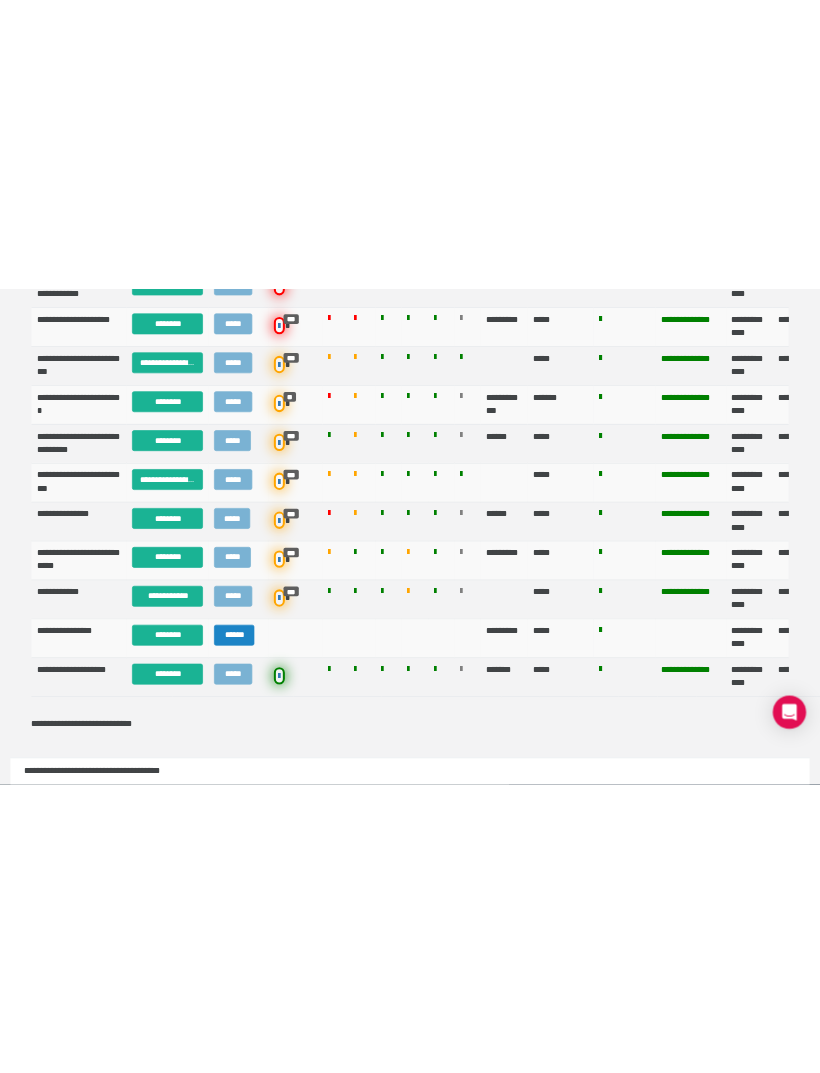 scroll, scrollTop: 873, scrollLeft: 0, axis: vertical 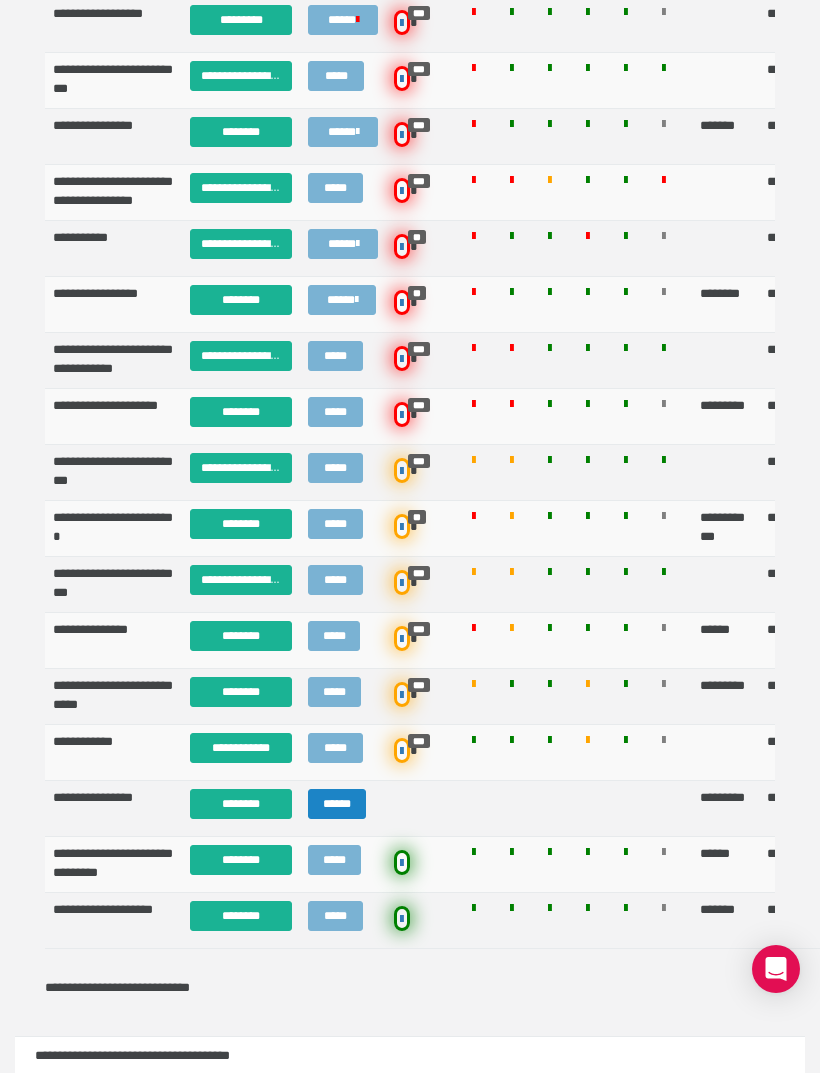 click on "**********" at bounding box center (241, 748) 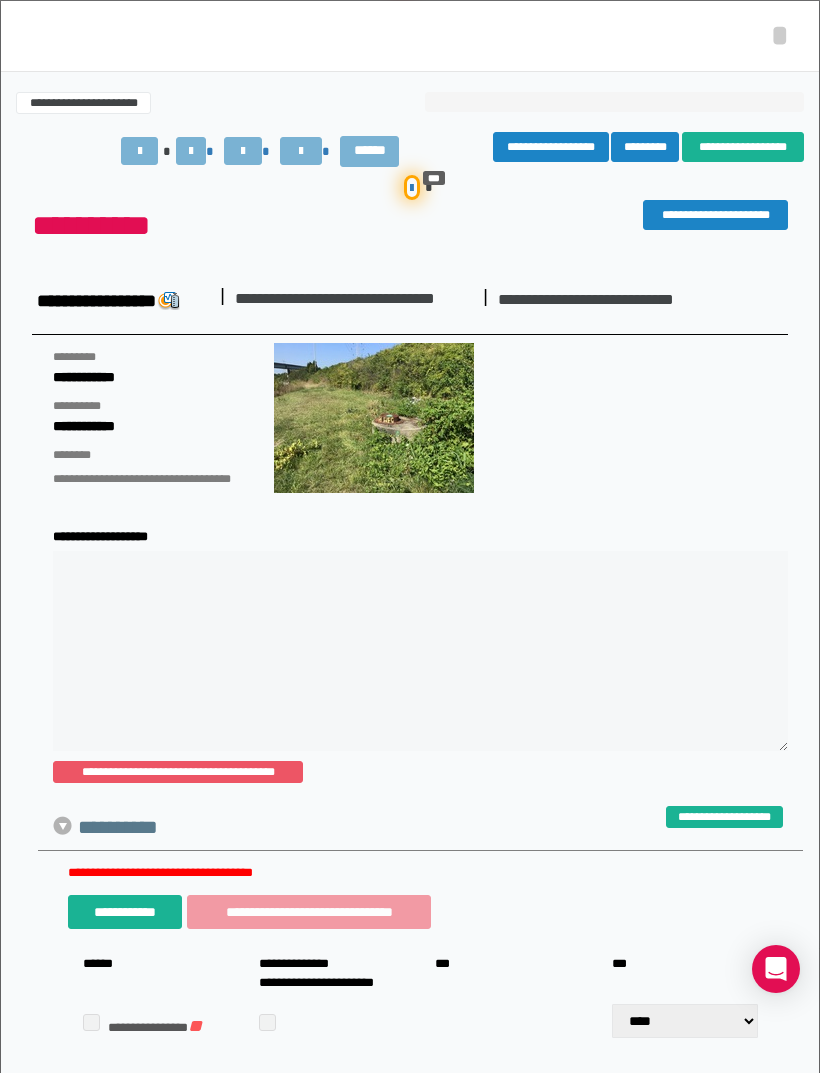 click on "*" at bounding box center [780, 35] 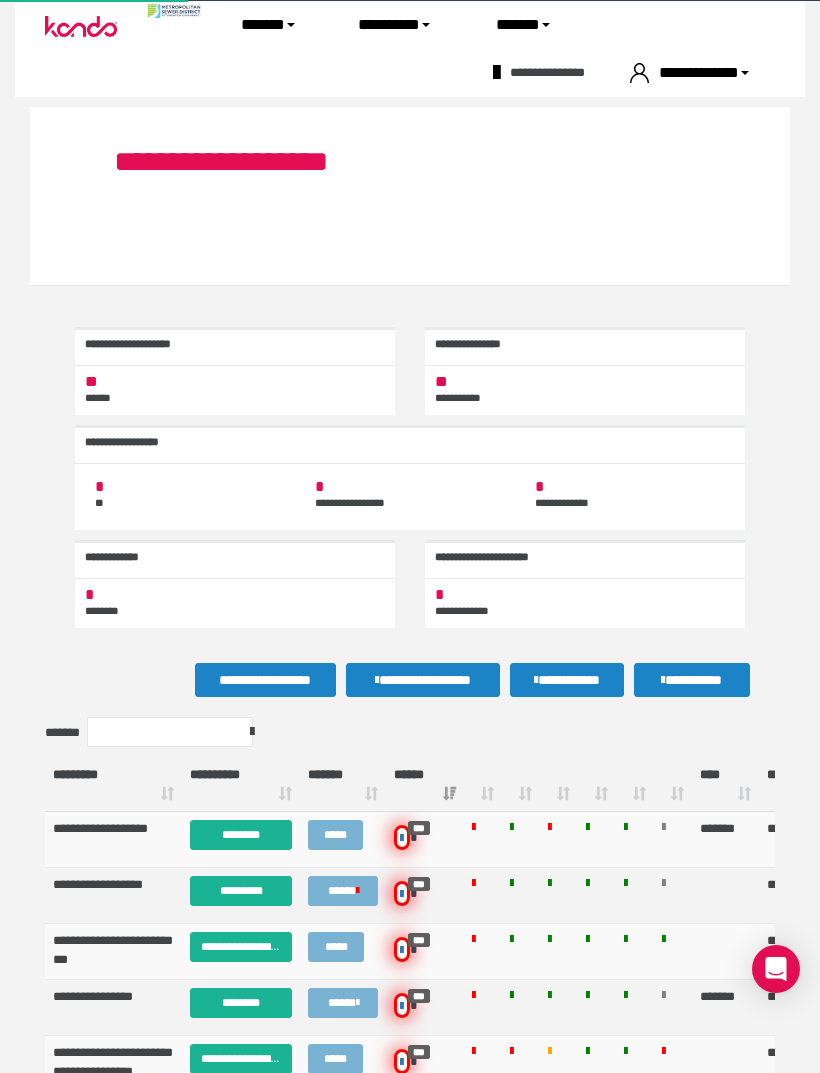 scroll, scrollTop: 866, scrollLeft: 0, axis: vertical 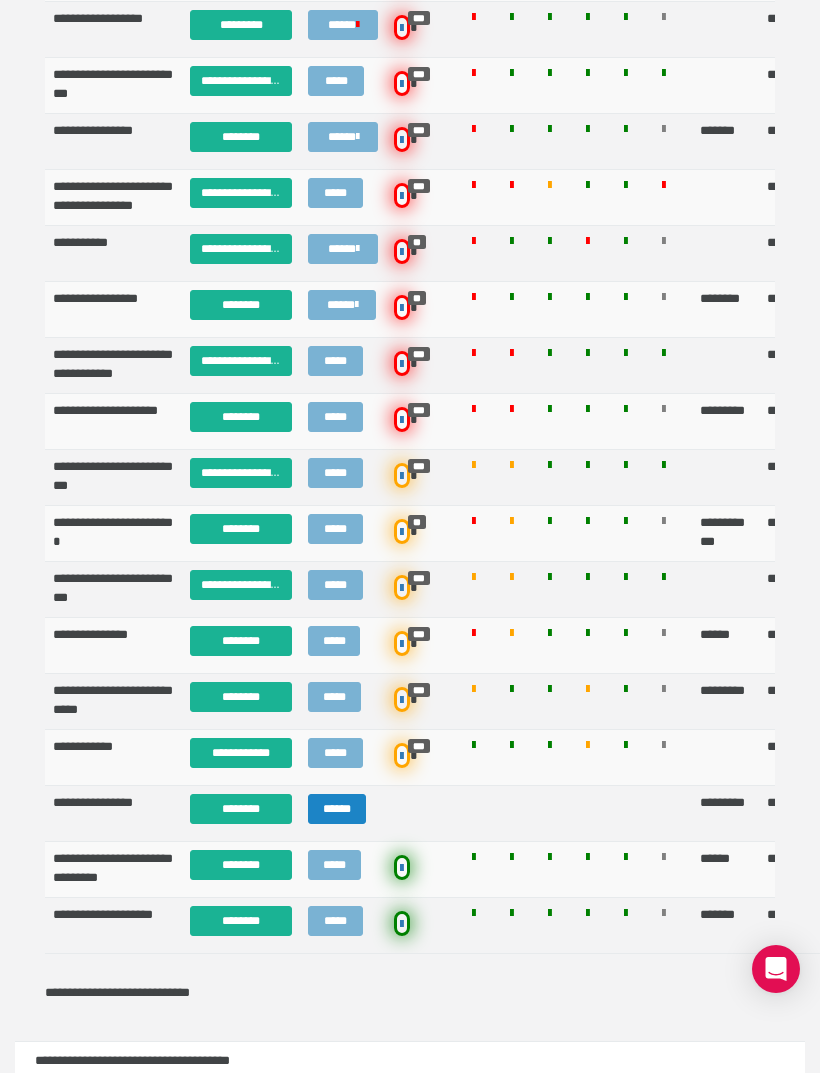 click on "**********" at bounding box center (241, 753) 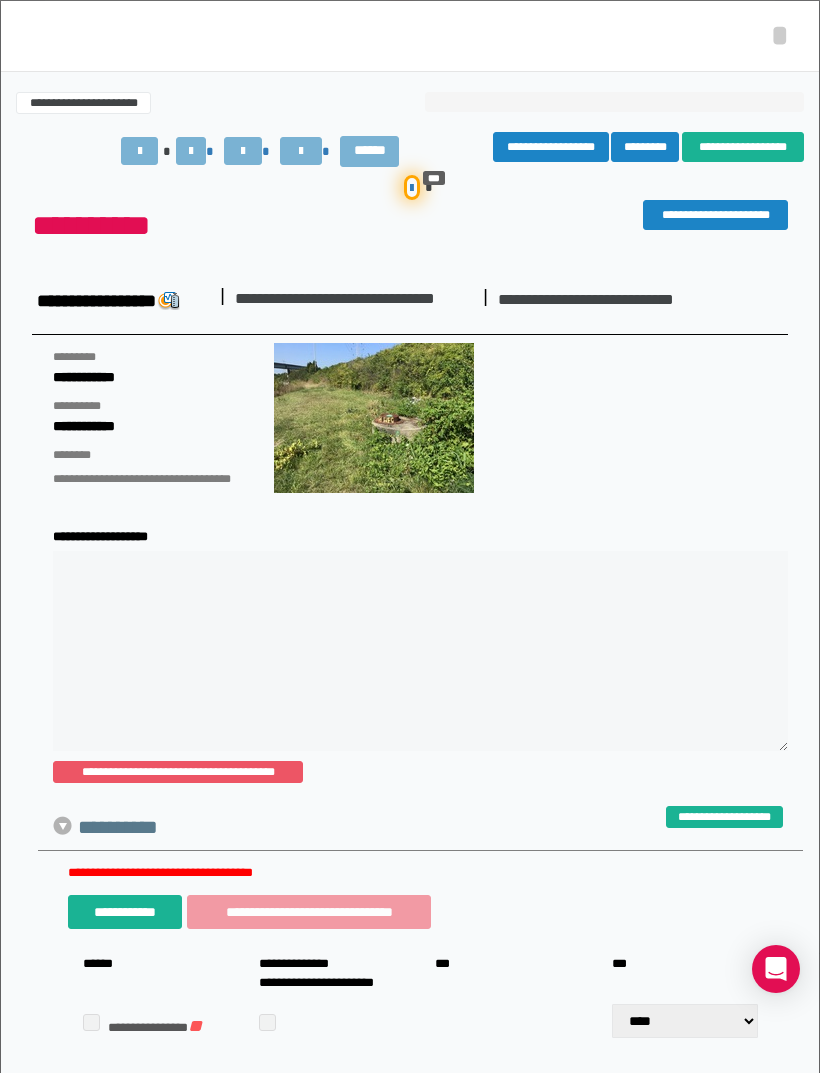 click at bounding box center [243, 151] 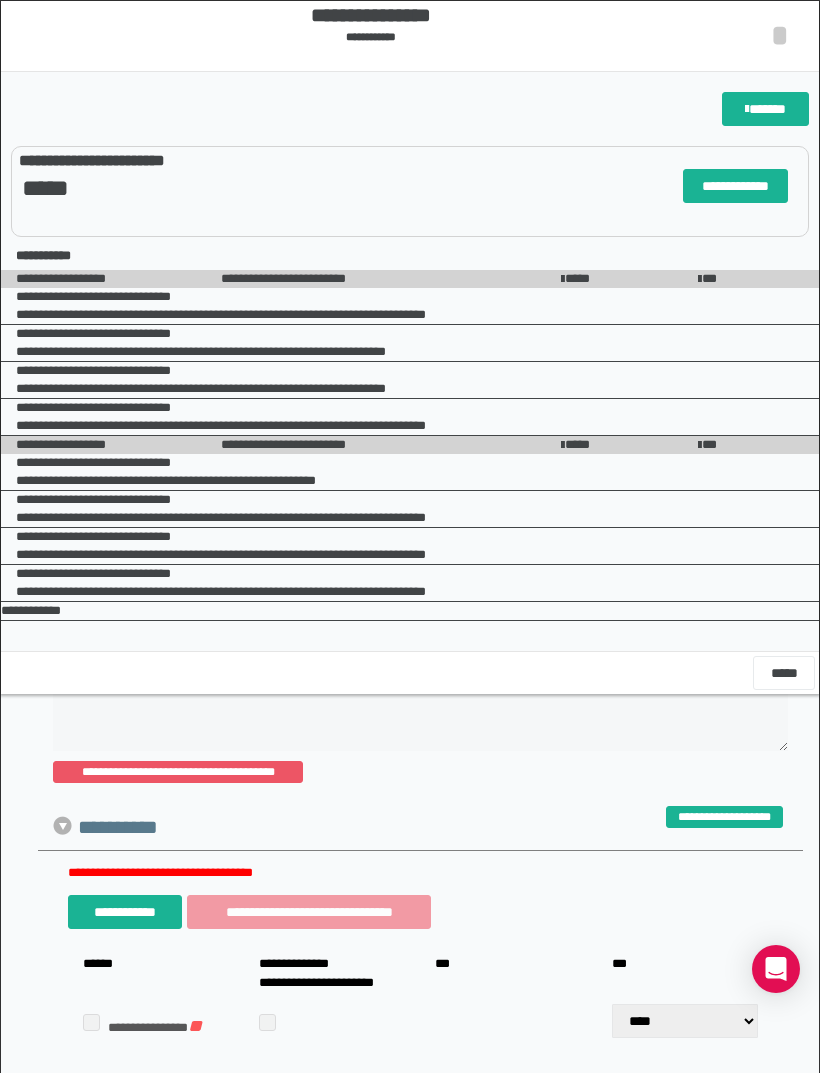 click on "*" at bounding box center [780, 35] 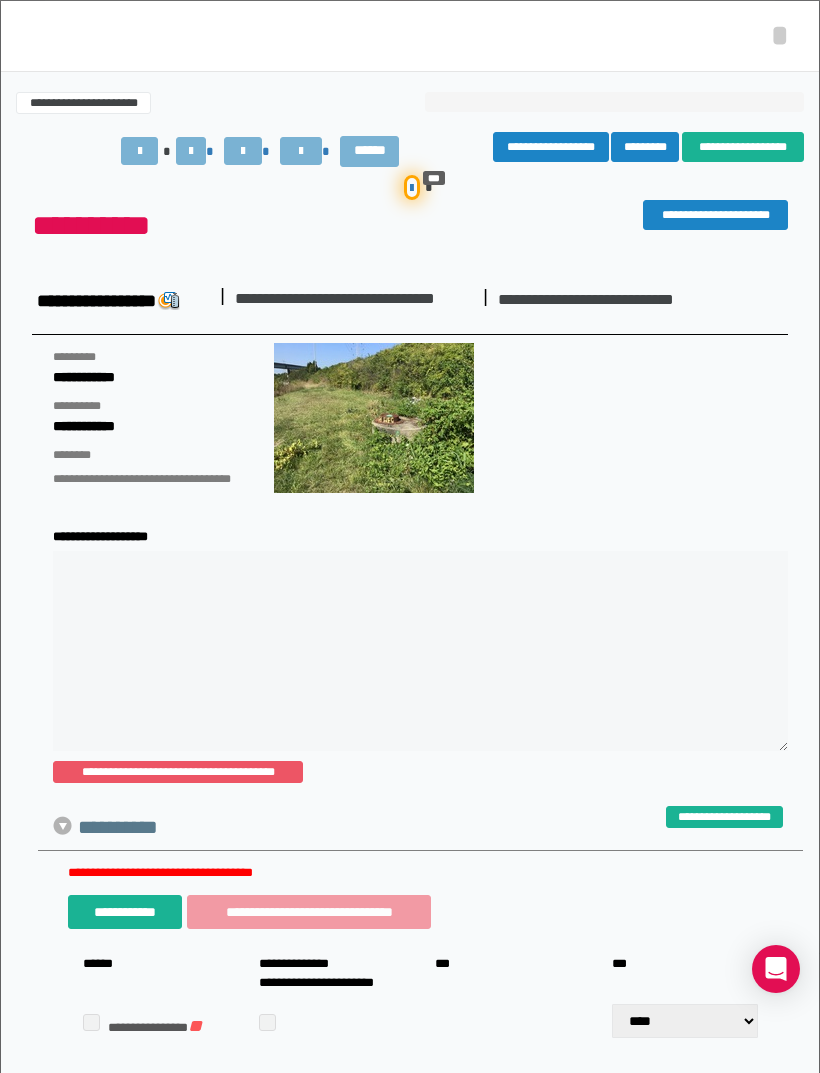 click on "*" at bounding box center (780, 35) 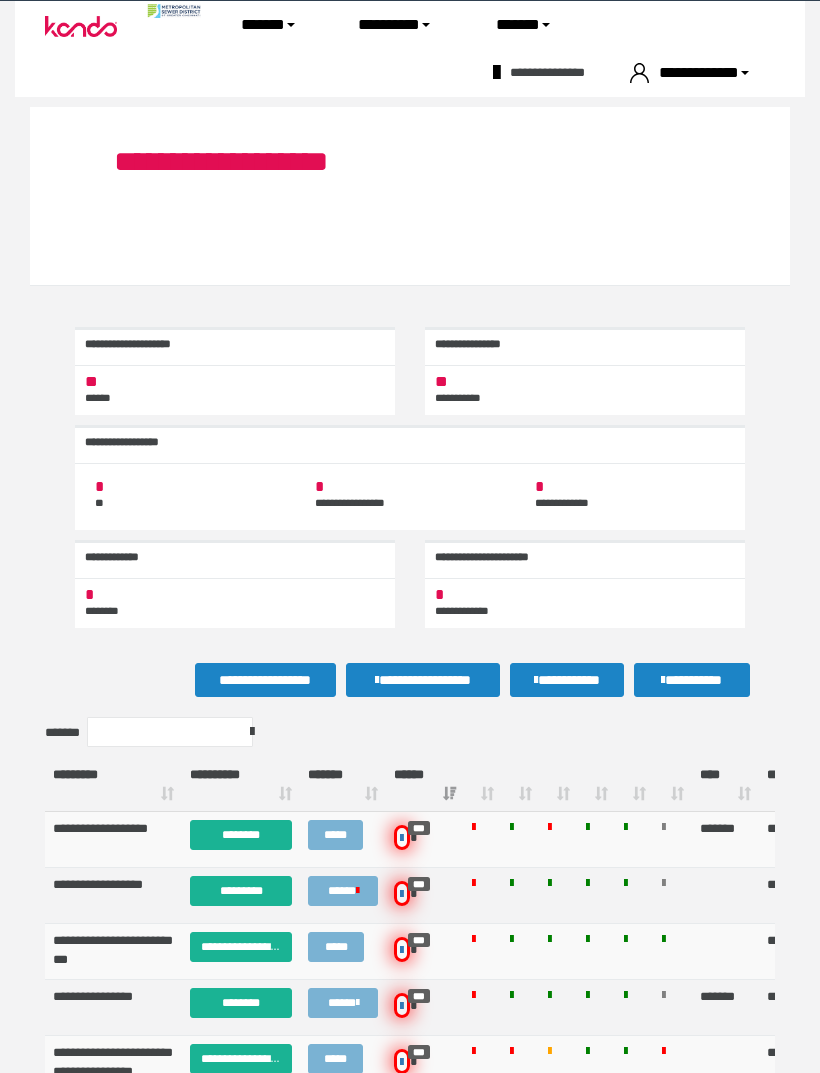 scroll, scrollTop: 866, scrollLeft: 0, axis: vertical 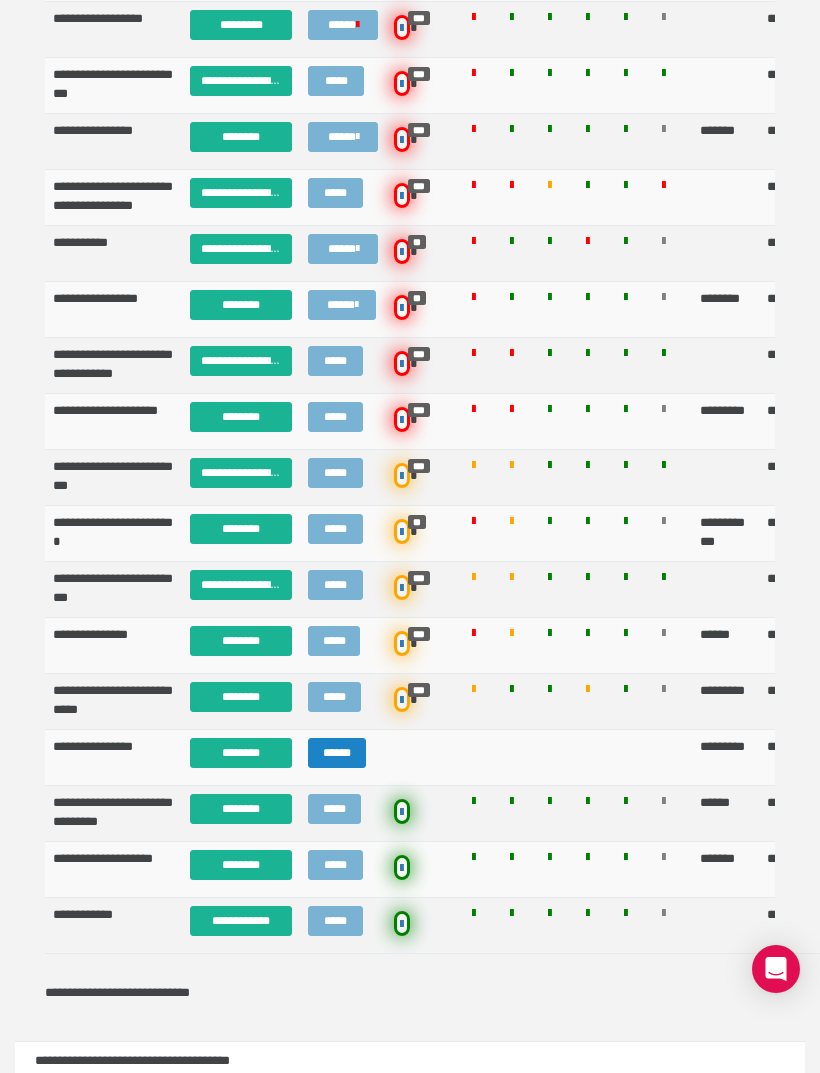 click on "**********" at bounding box center (241, 921) 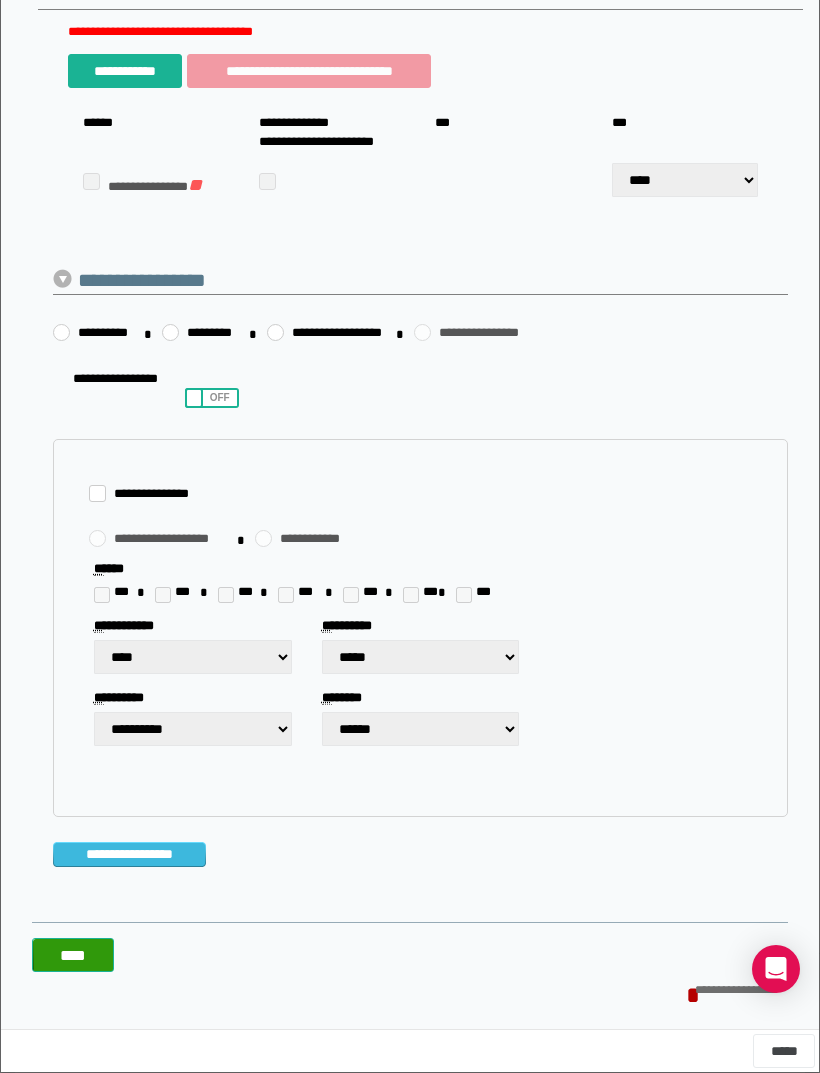 scroll, scrollTop: 841, scrollLeft: 0, axis: vertical 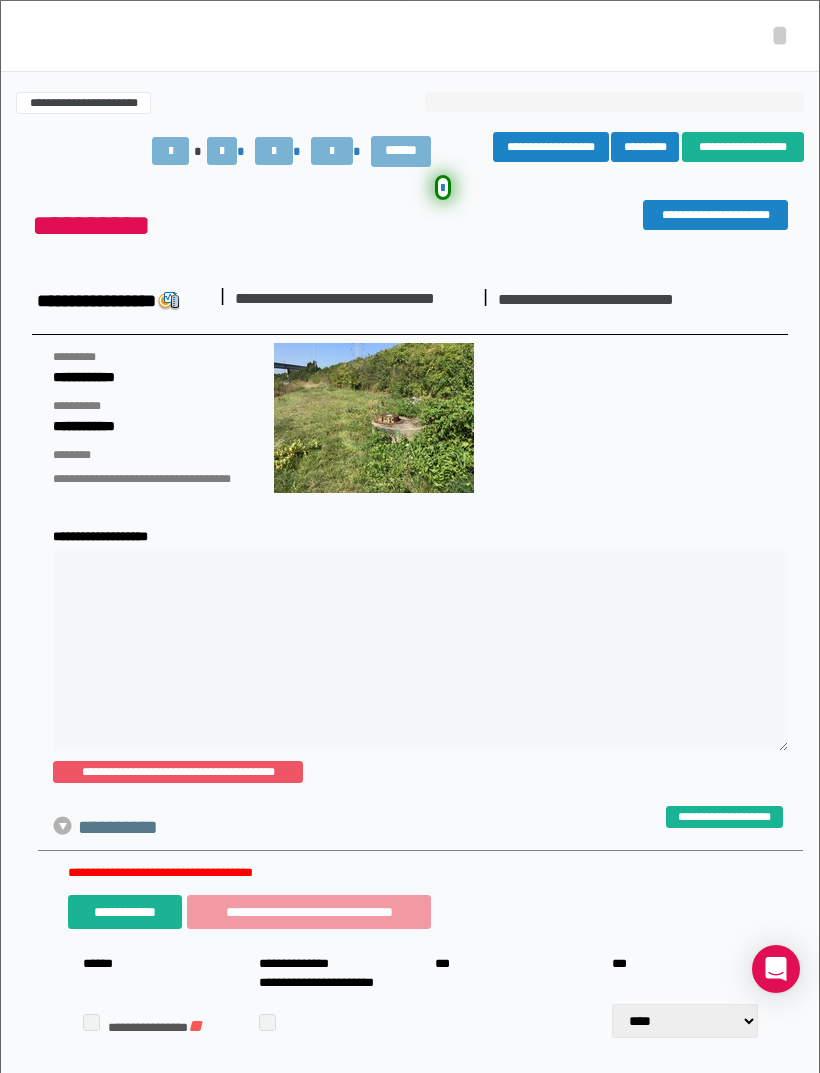 click on "*********" at bounding box center [645, 147] 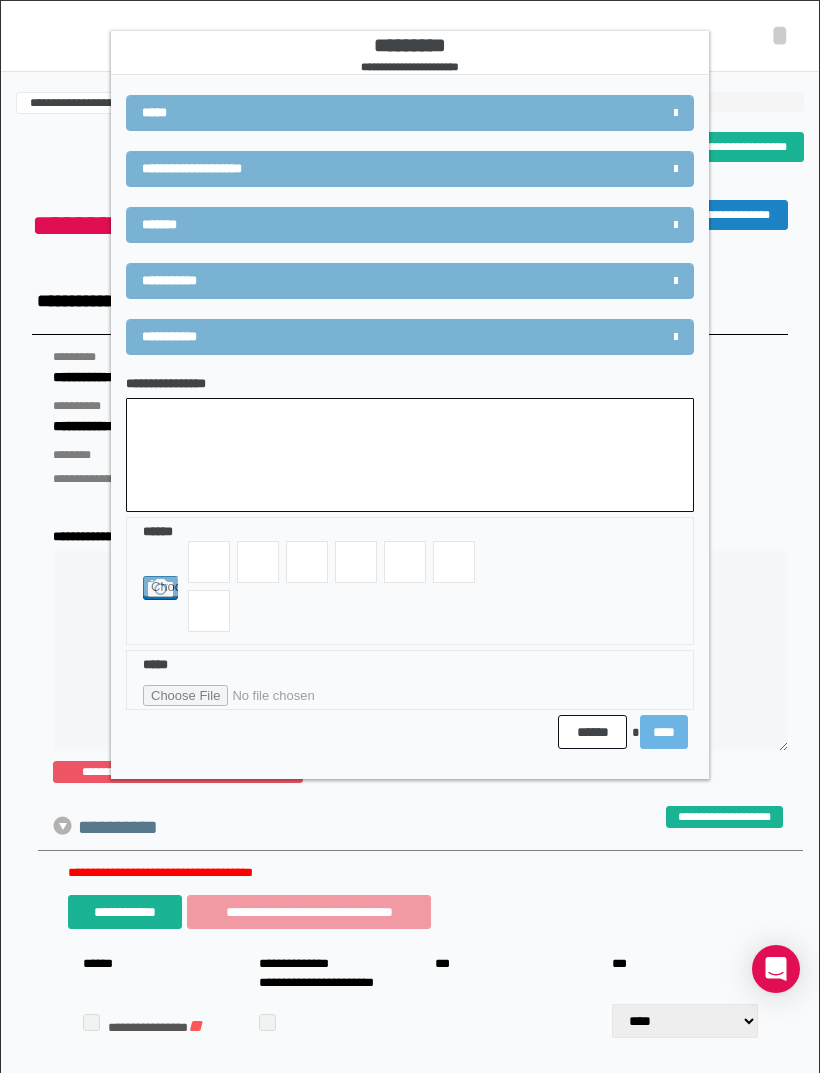 click on "**********" at bounding box center [363, 169] 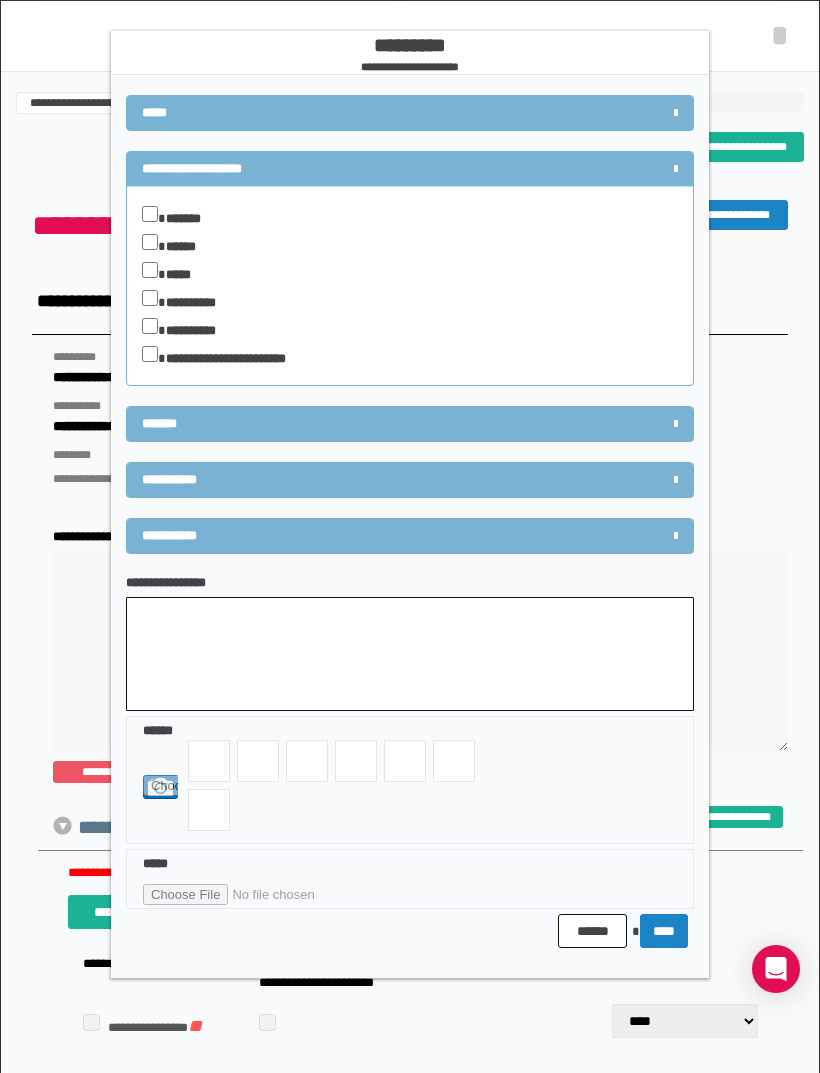 click on "**********" at bounding box center (363, 480) 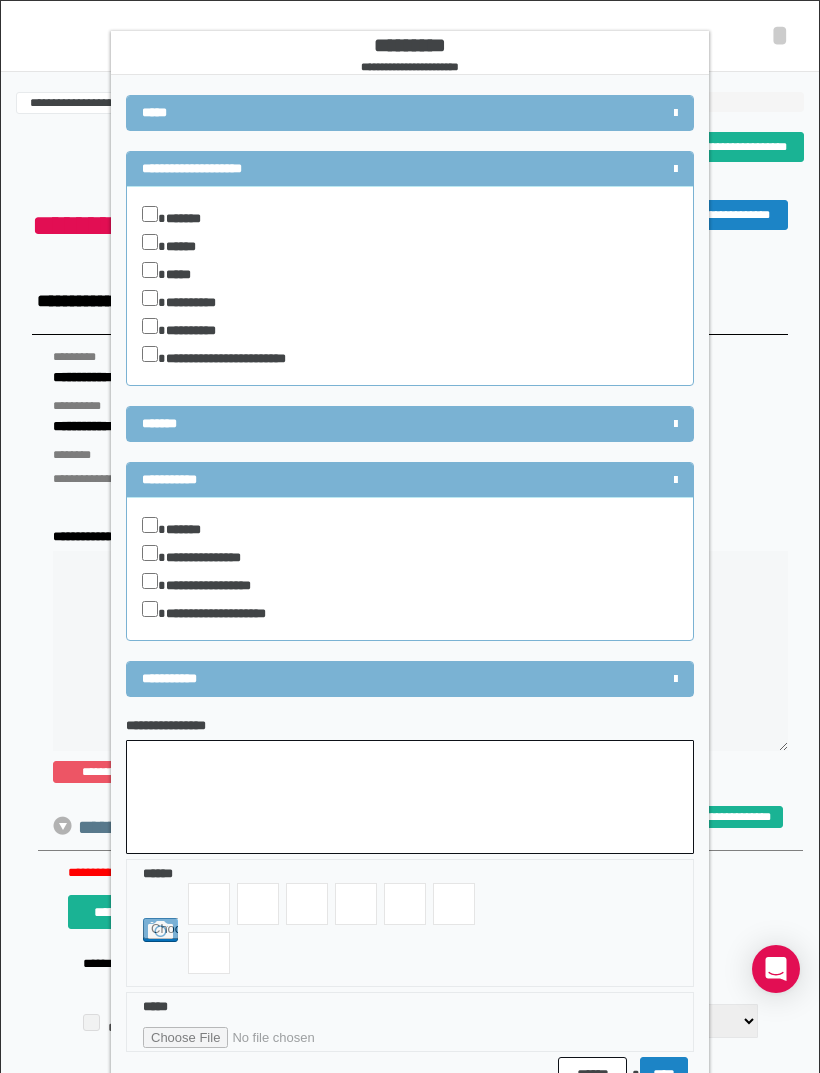 click on "**********" at bounding box center (215, 558) 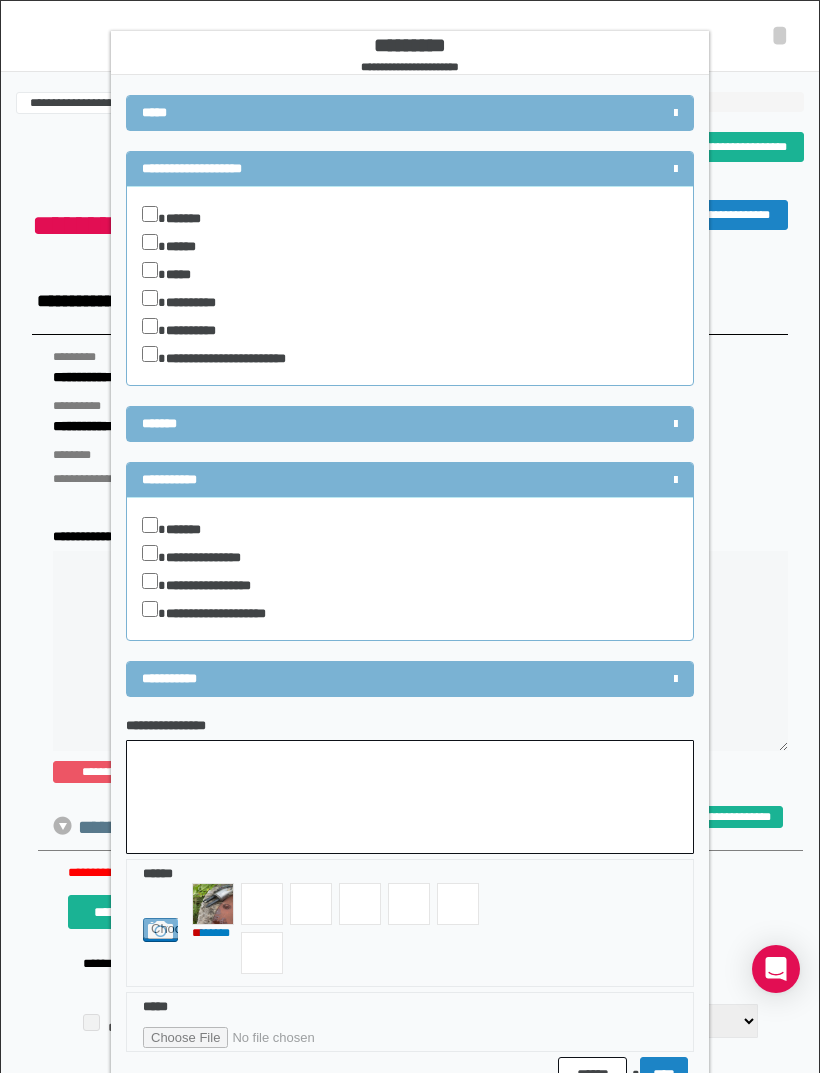 click at bounding box center (266, 928) 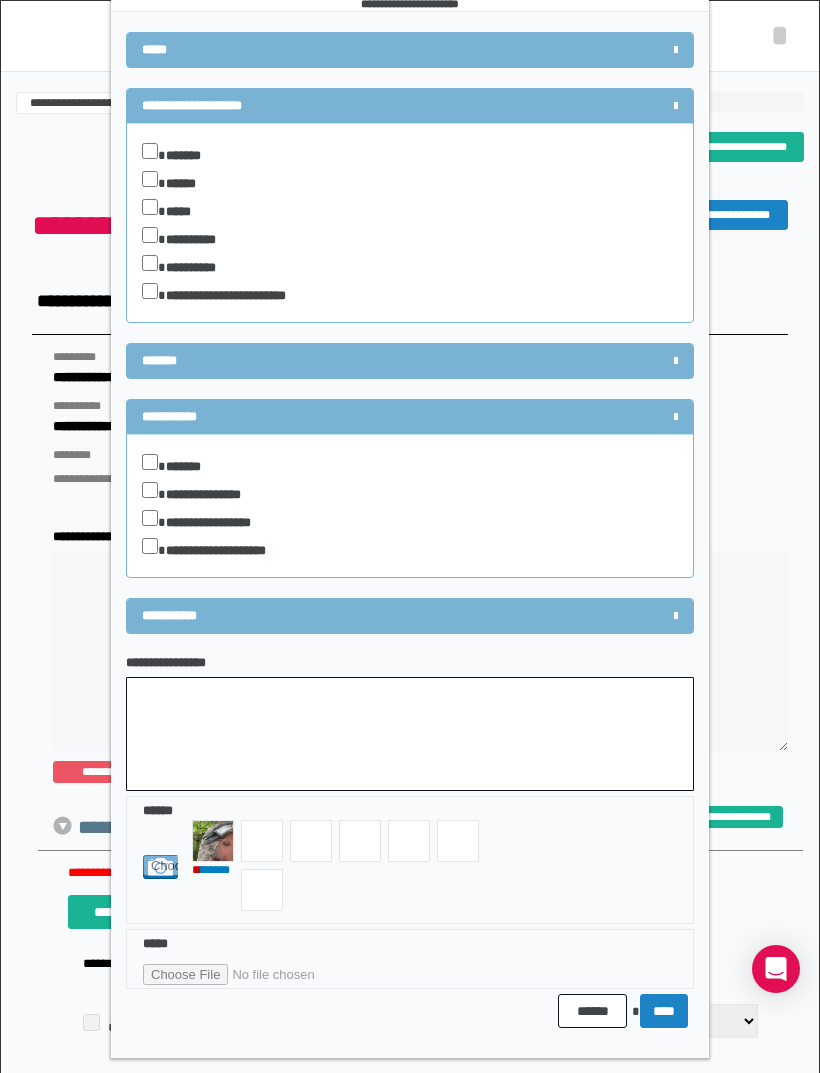 scroll, scrollTop: 76, scrollLeft: 0, axis: vertical 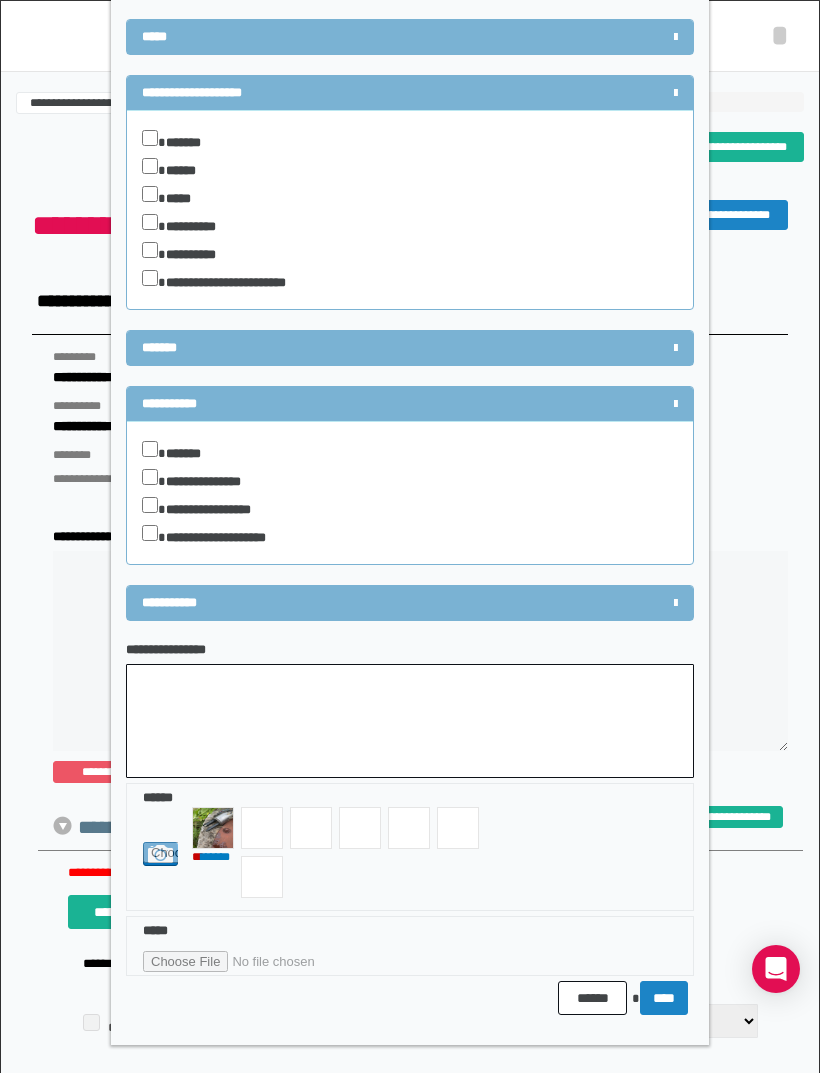 click at bounding box center (262, 828) 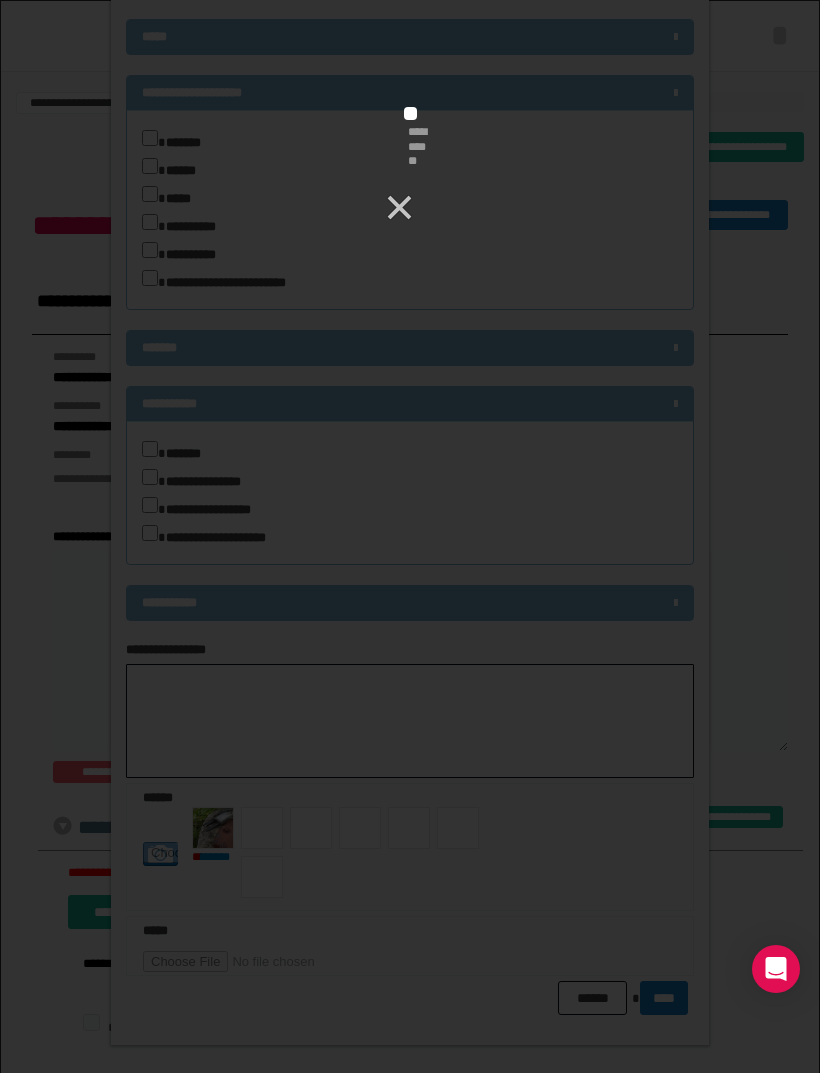 click at bounding box center (398, 208) 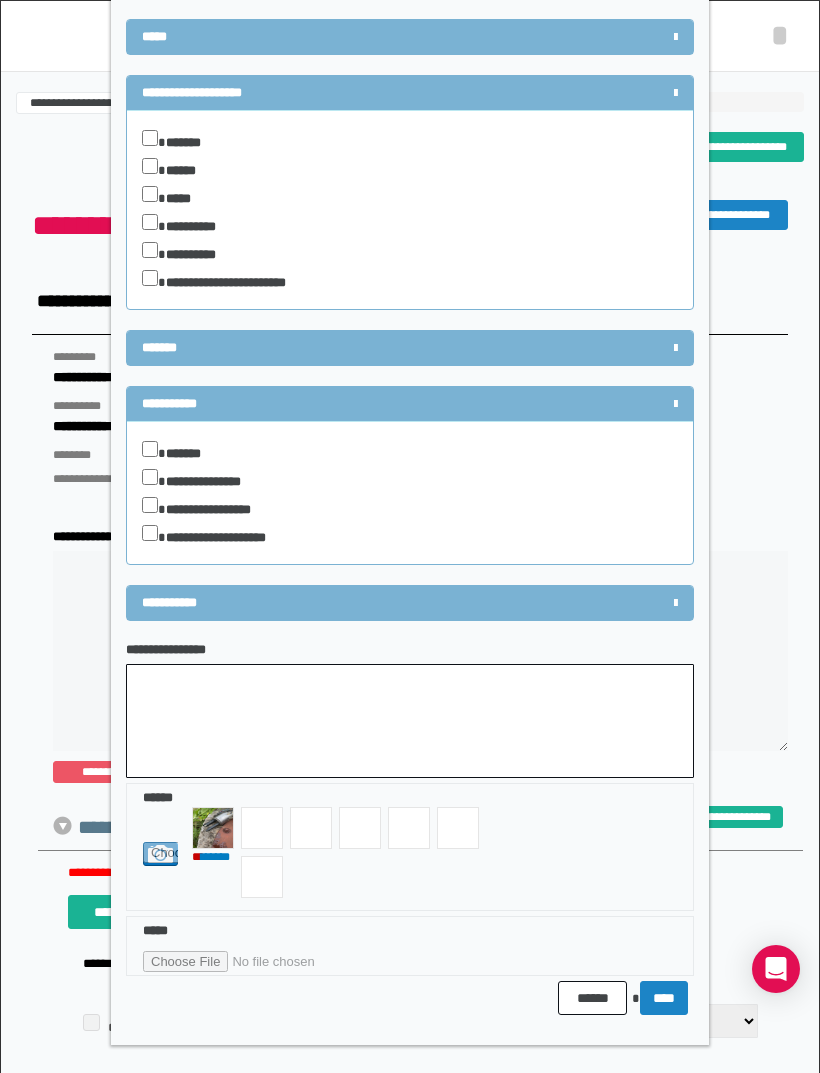 click at bounding box center [266, 852] 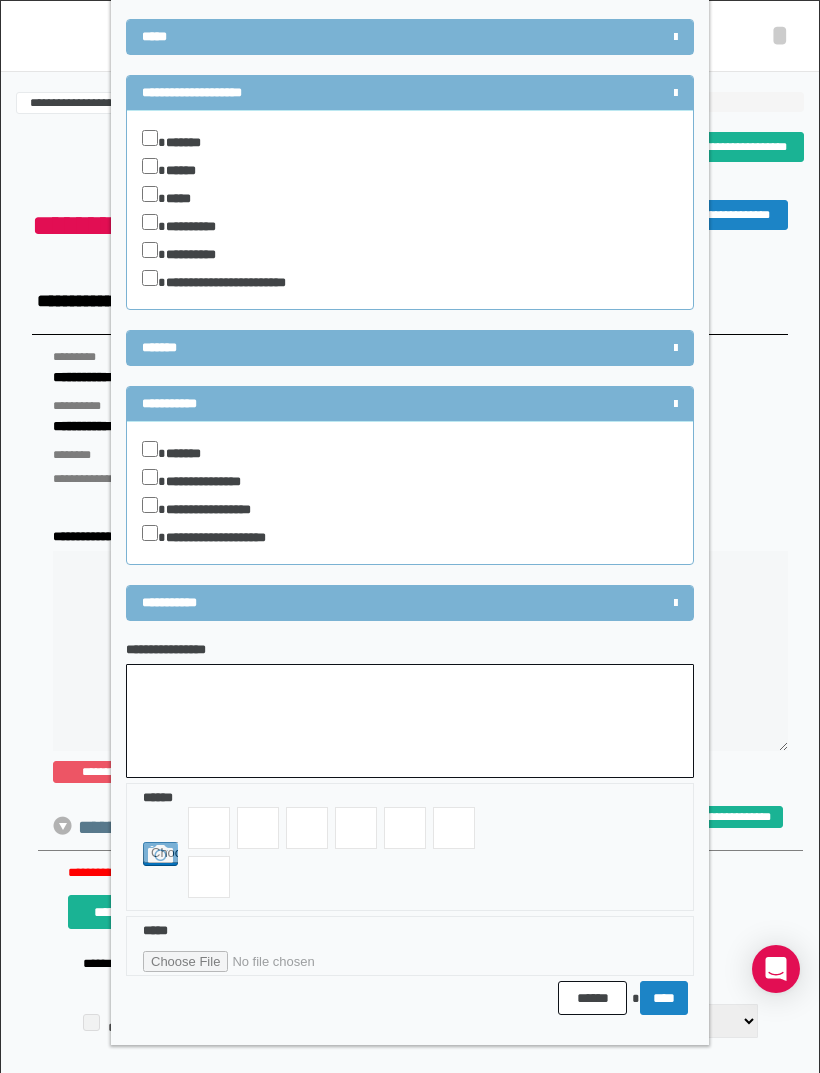 click on "****" at bounding box center (664, 998) 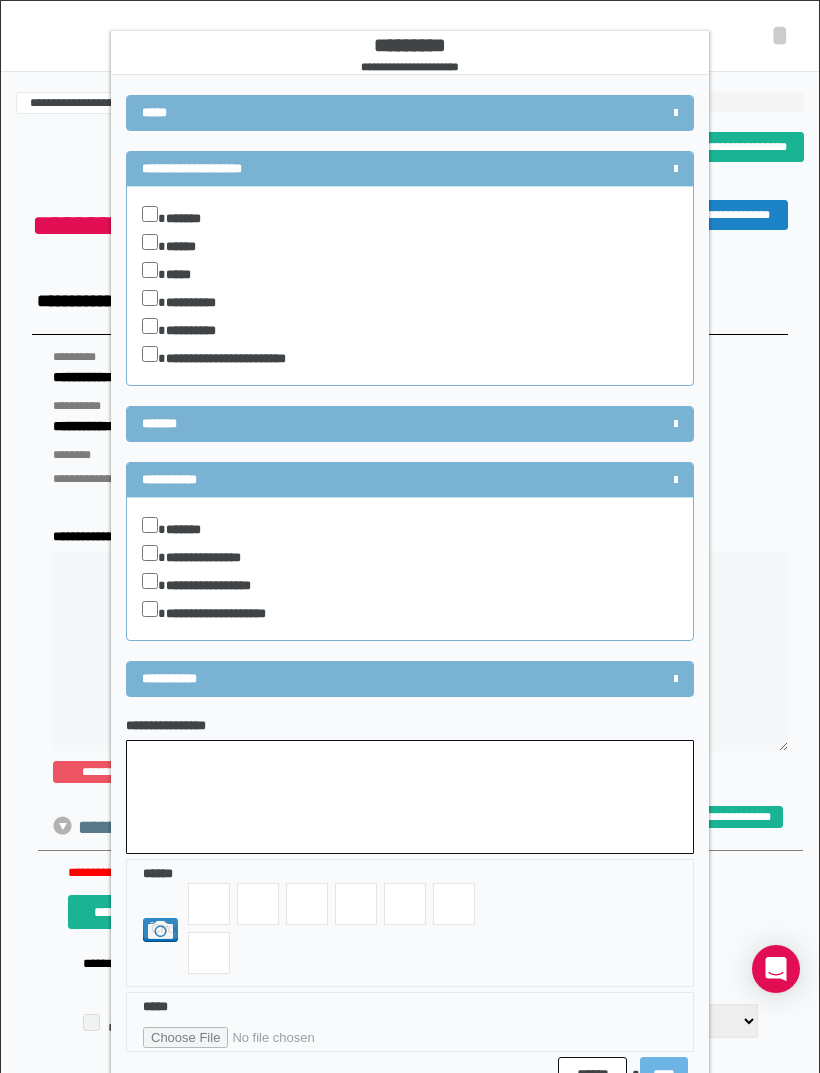 scroll, scrollTop: 0, scrollLeft: 0, axis: both 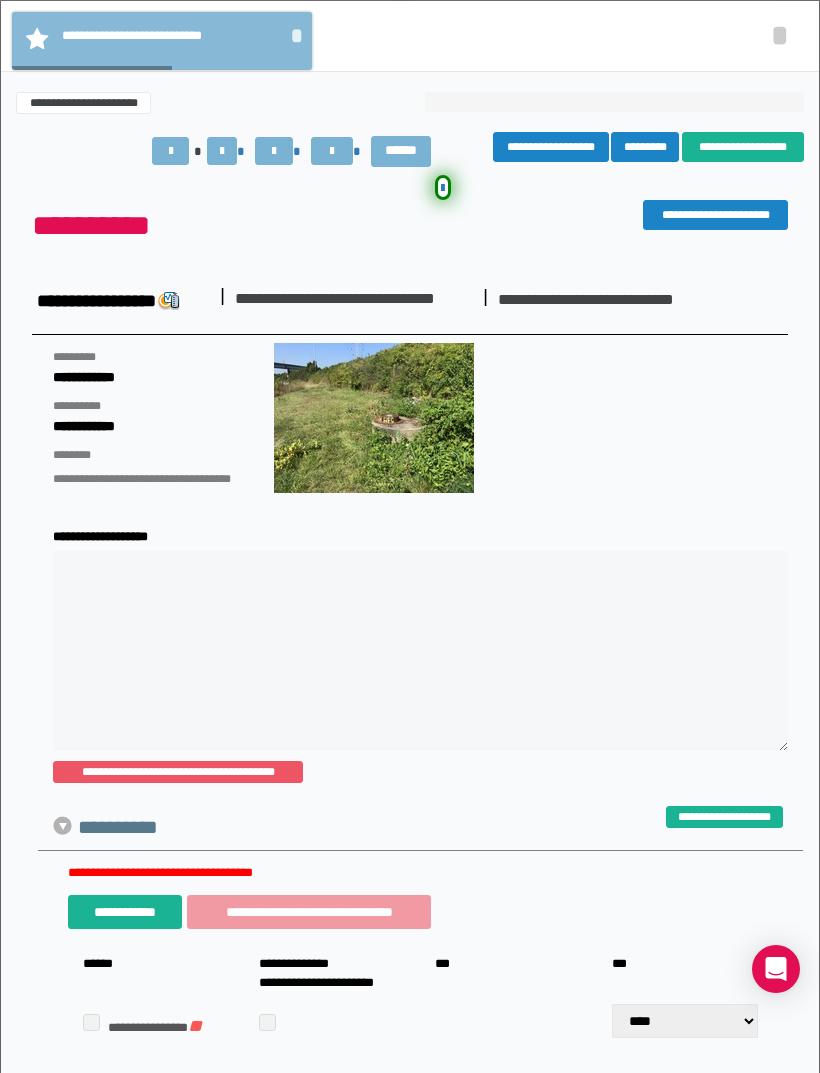 click on "*" at bounding box center [780, 35] 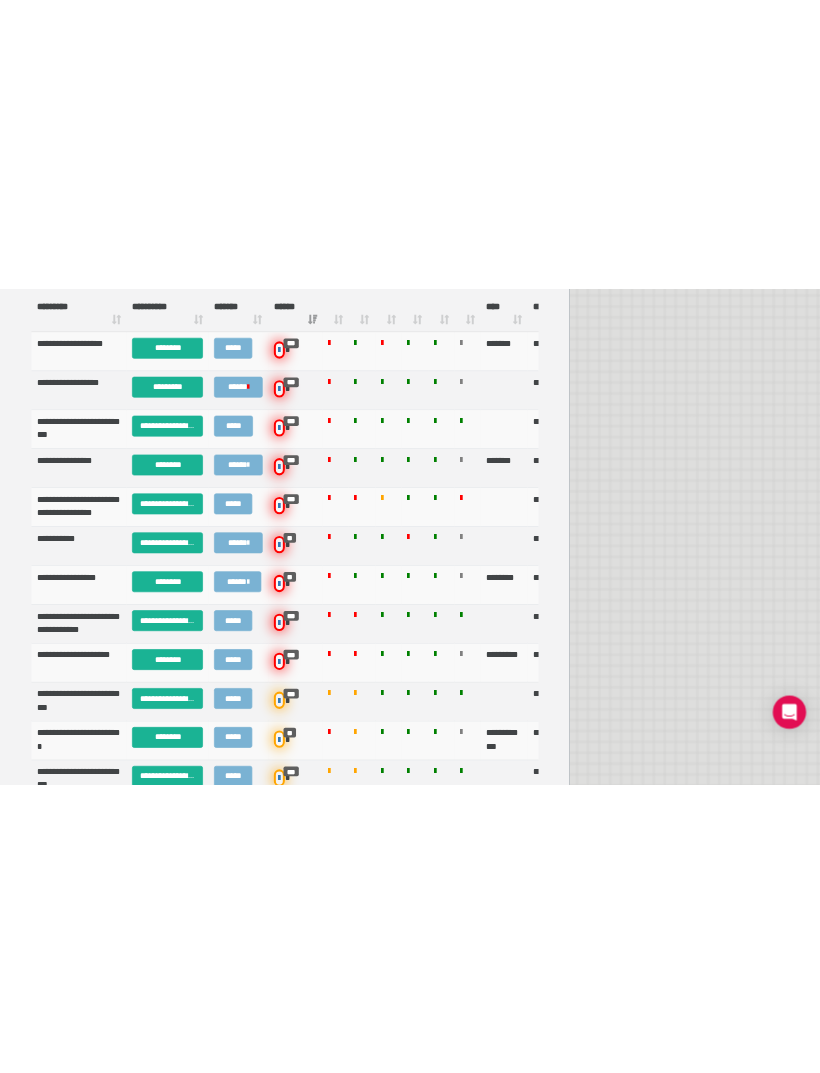 scroll, scrollTop: 866, scrollLeft: 0, axis: vertical 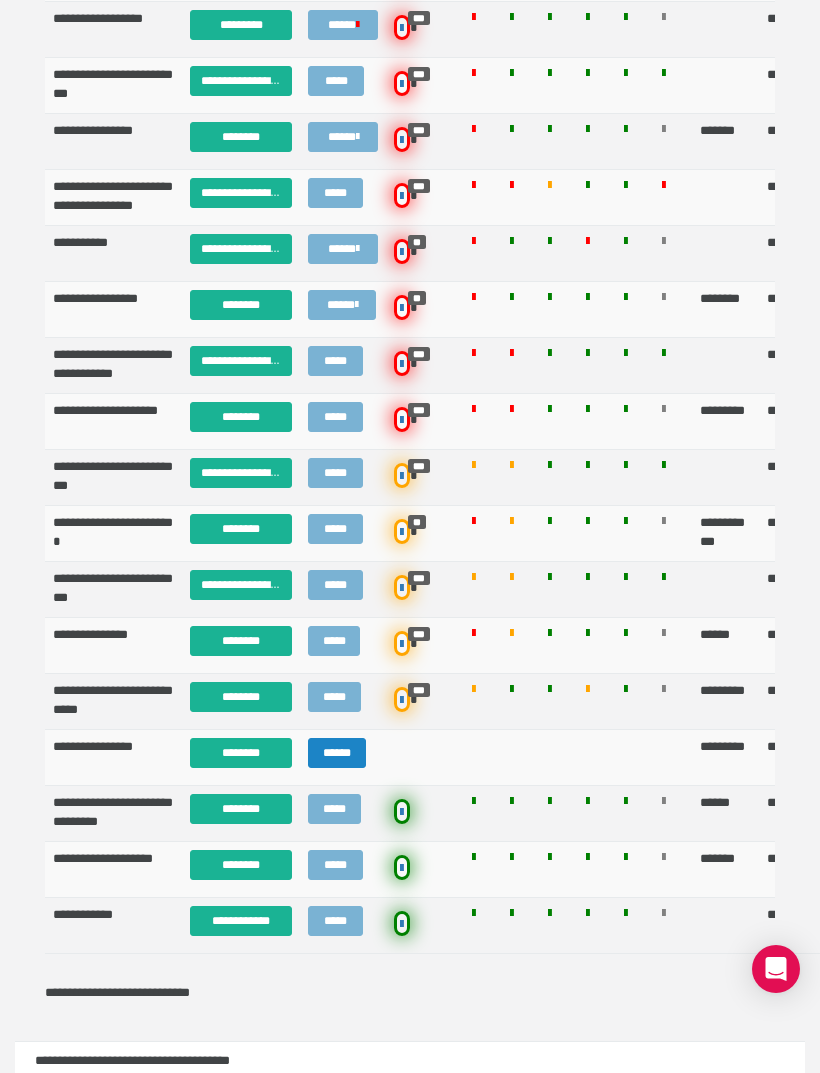 click on "********" at bounding box center [241, 417] 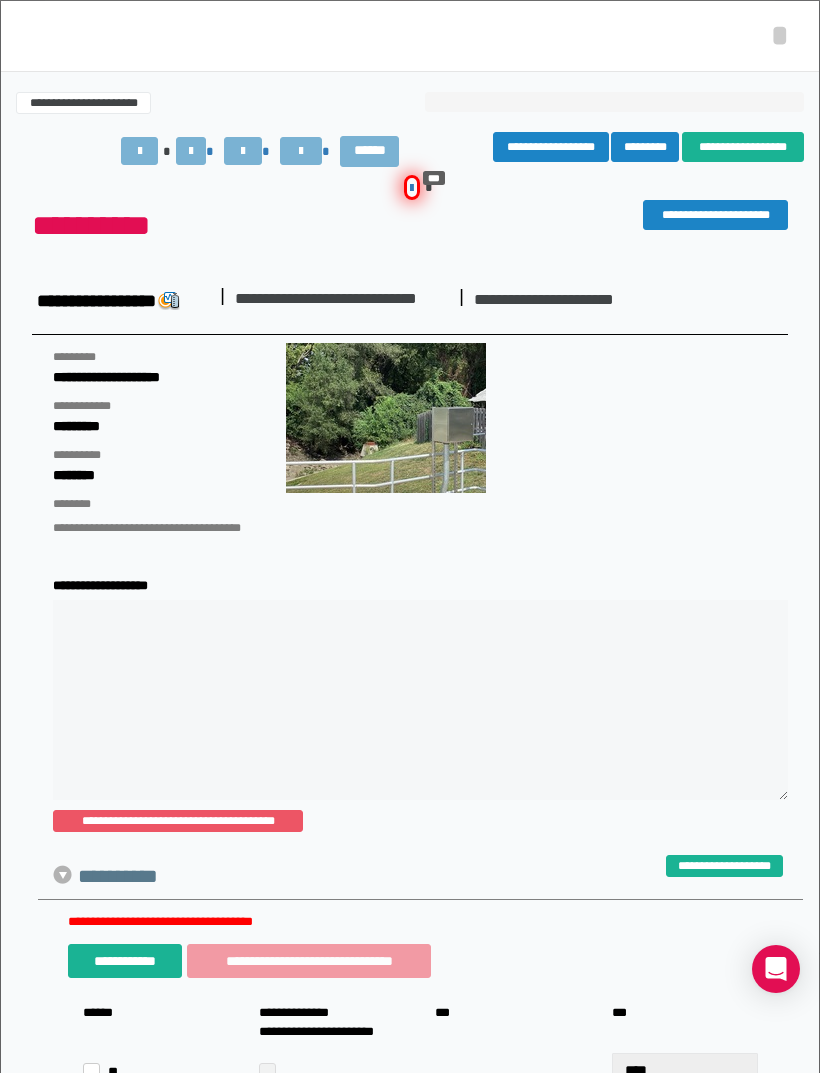 click on "**********" at bounding box center (289, 151) 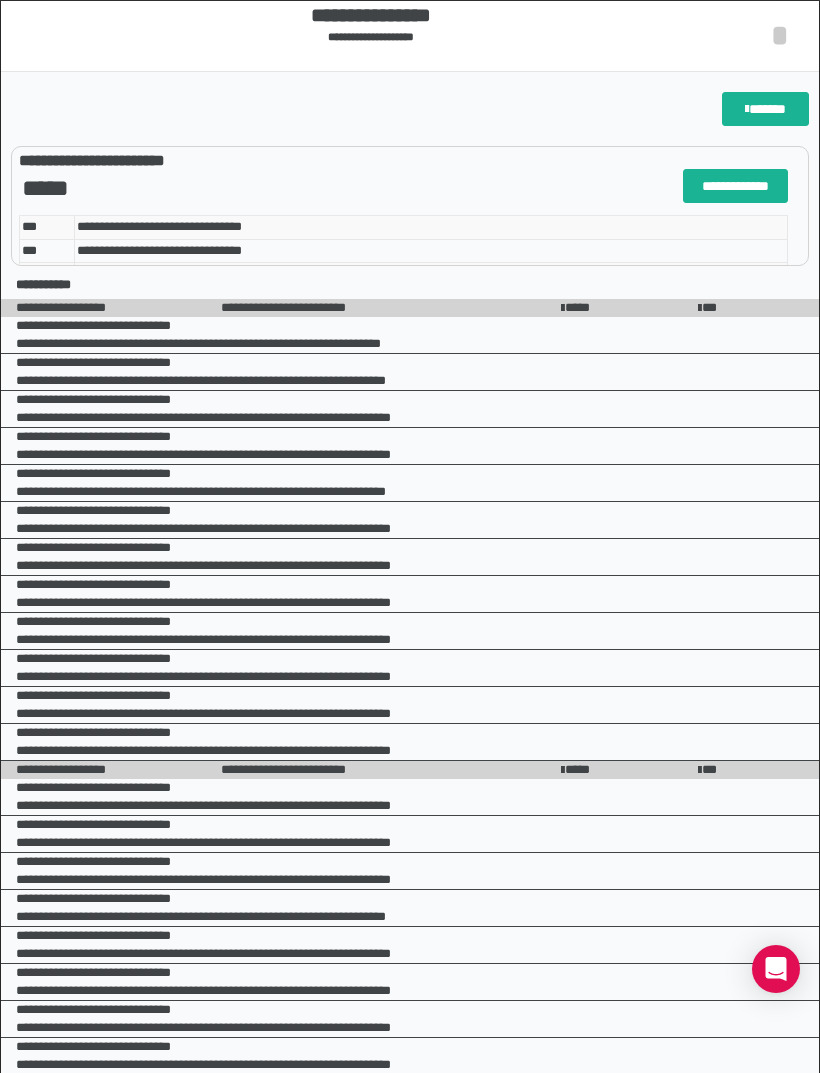 click on "*" at bounding box center (780, 35) 